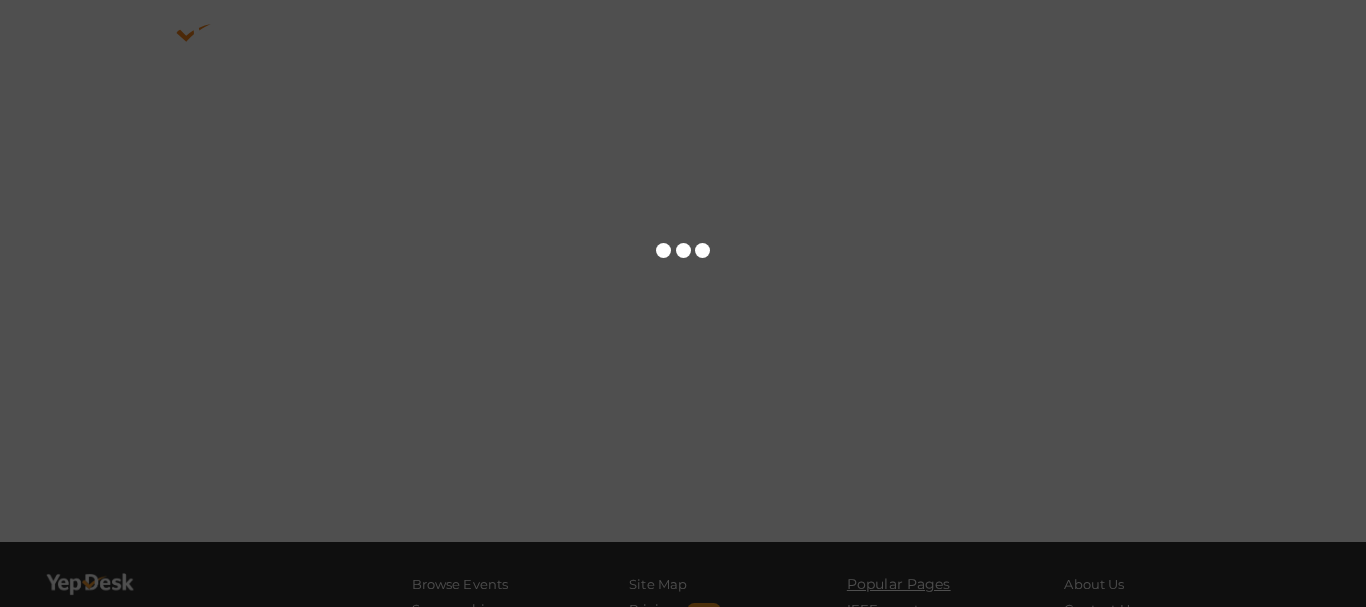 scroll, scrollTop: 0, scrollLeft: 0, axis: both 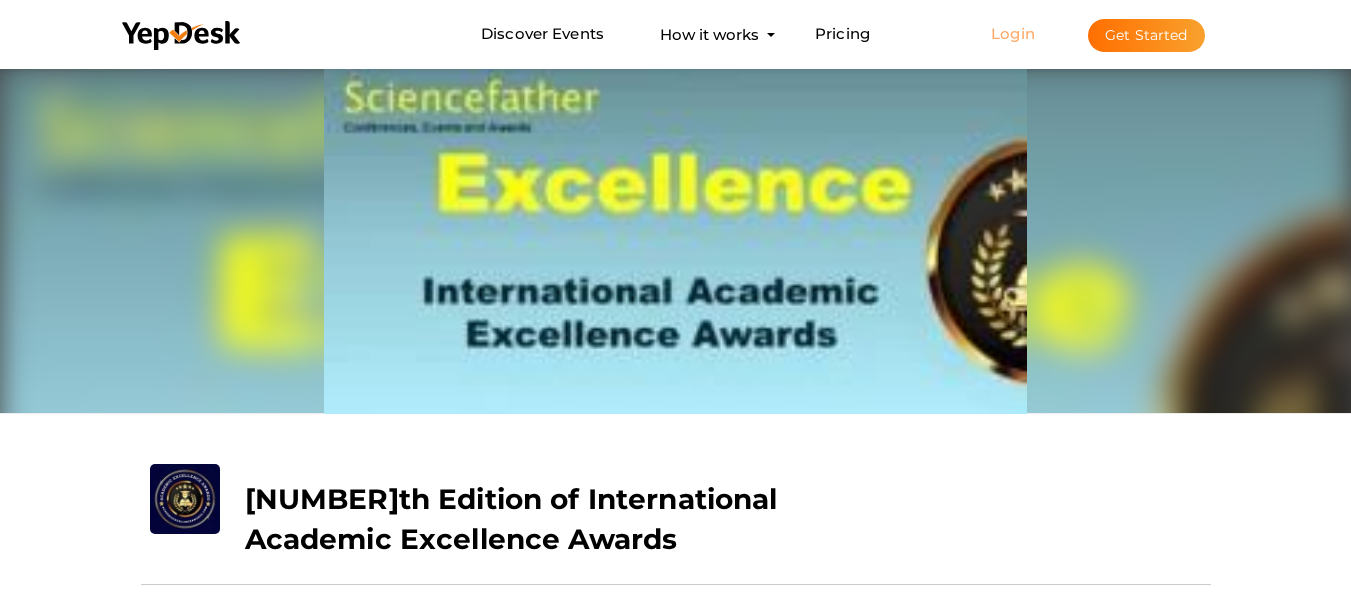 click on "Login" at bounding box center [1013, 33] 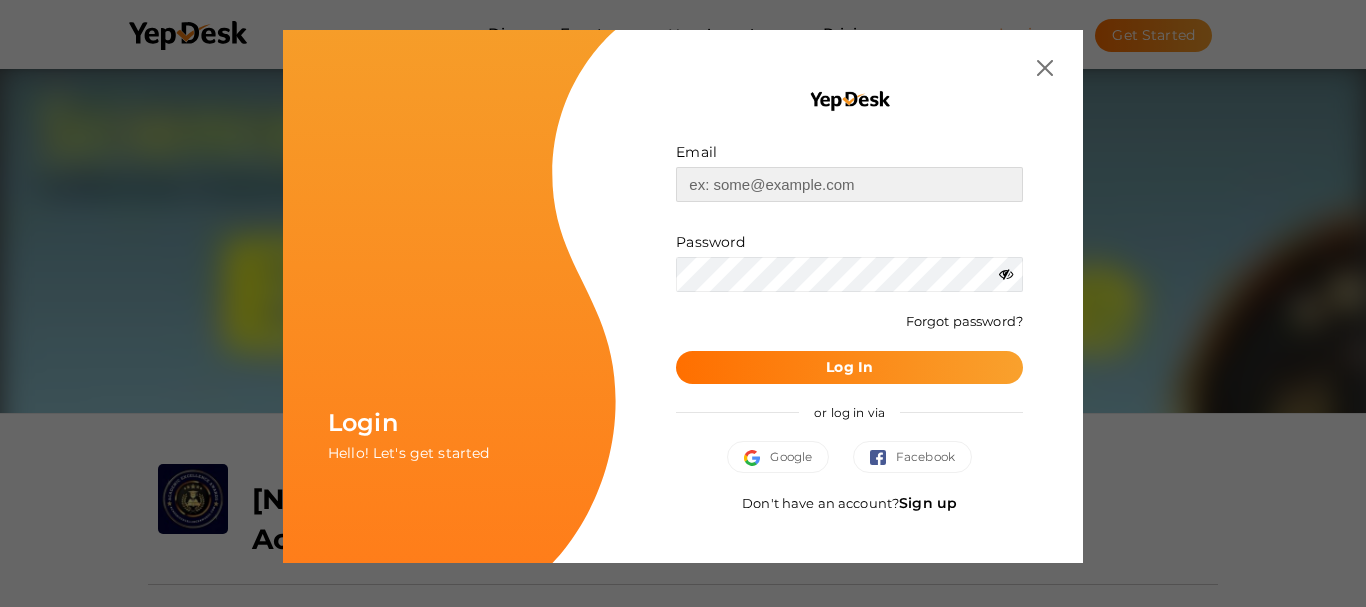 type on "academicaward1995@[EXAMPLE.COM]" 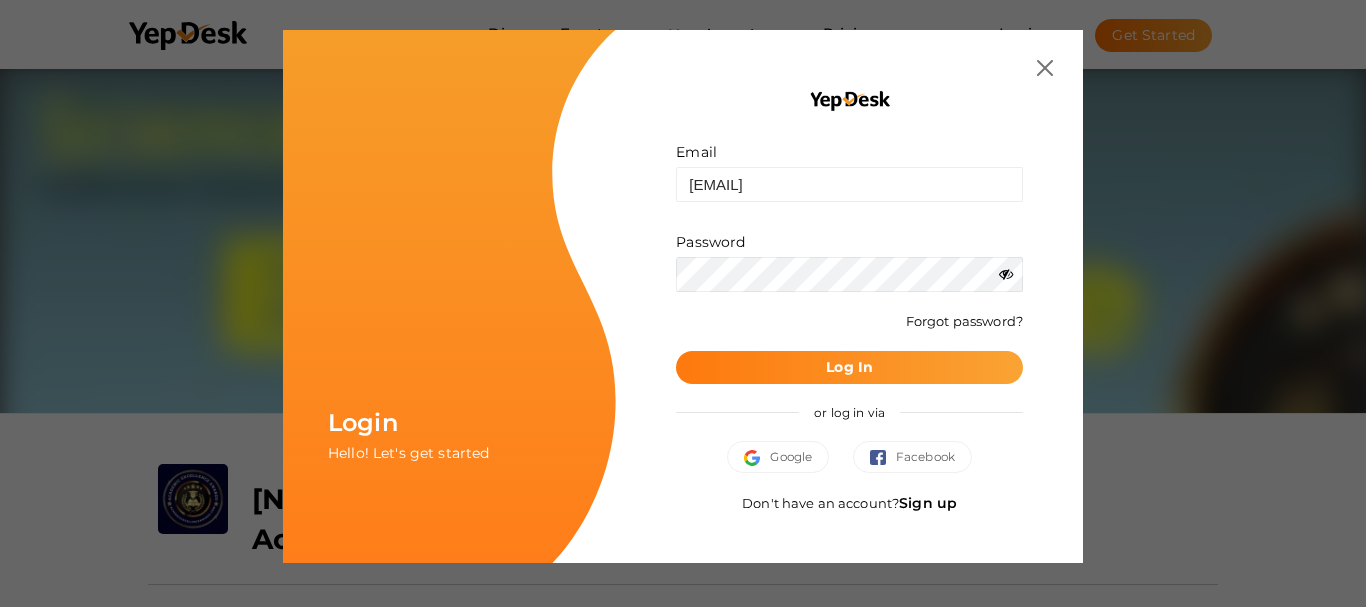 click on "Log In" at bounding box center [849, 367] 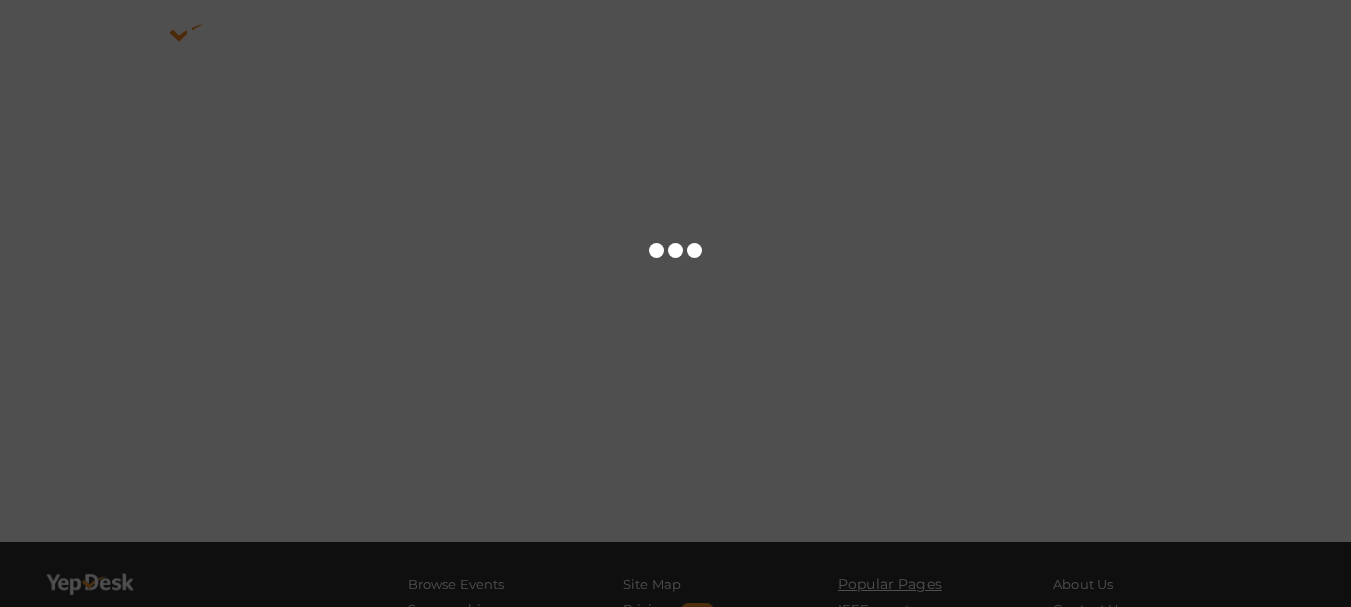 scroll, scrollTop: 0, scrollLeft: 0, axis: both 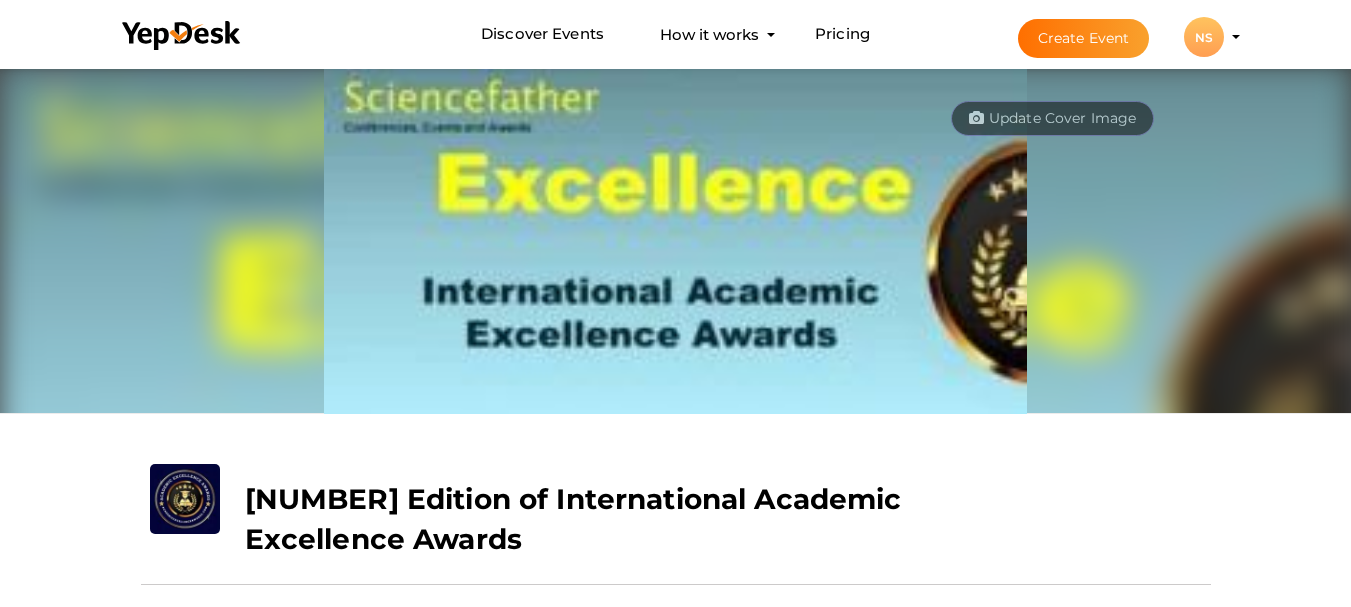 click on "Create Event" at bounding box center (1084, 38) 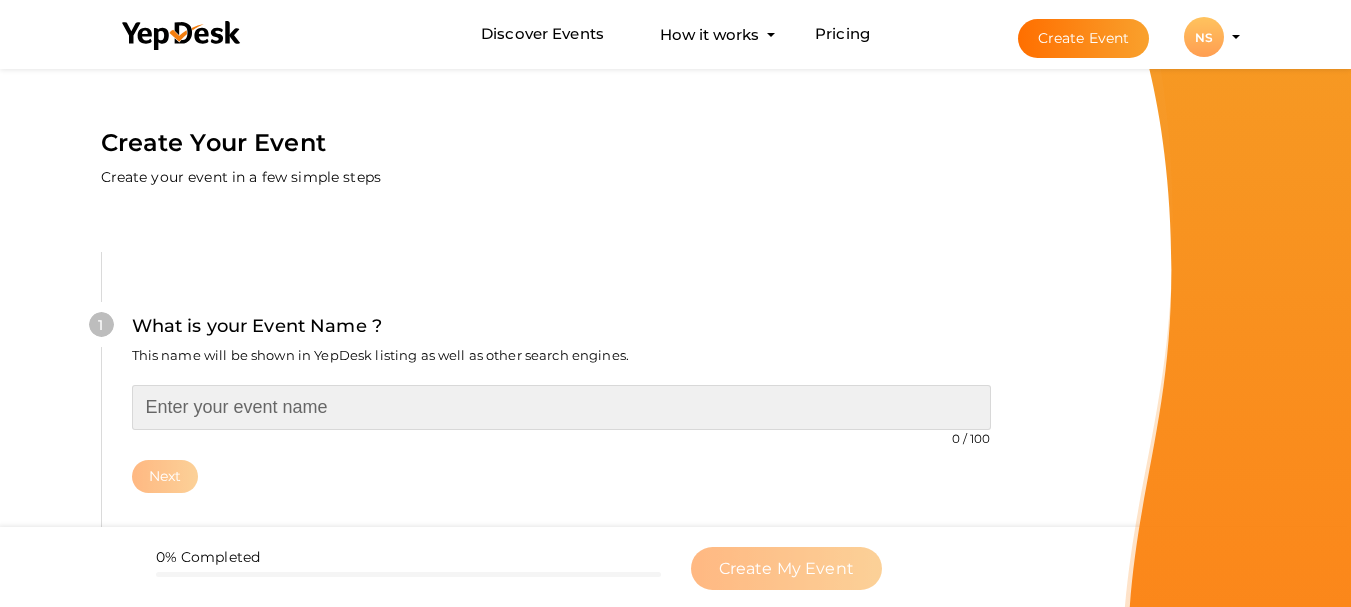 click at bounding box center [561, 407] 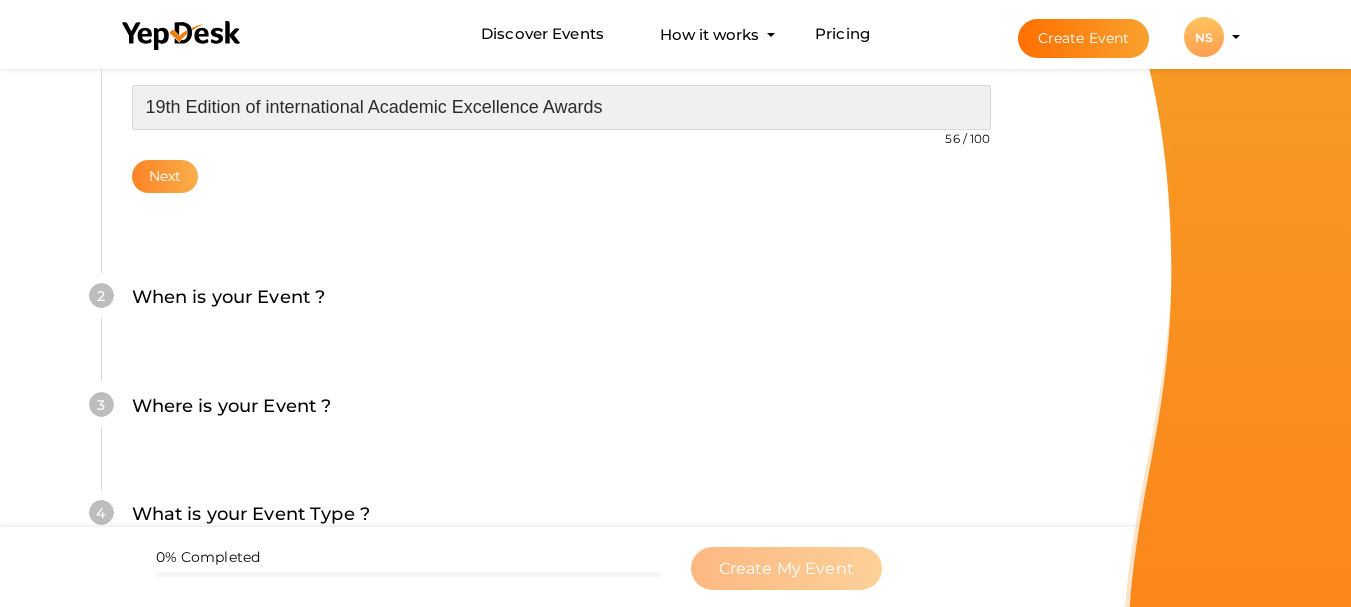 type on "19th Edition of international Academic Excellence Awards" 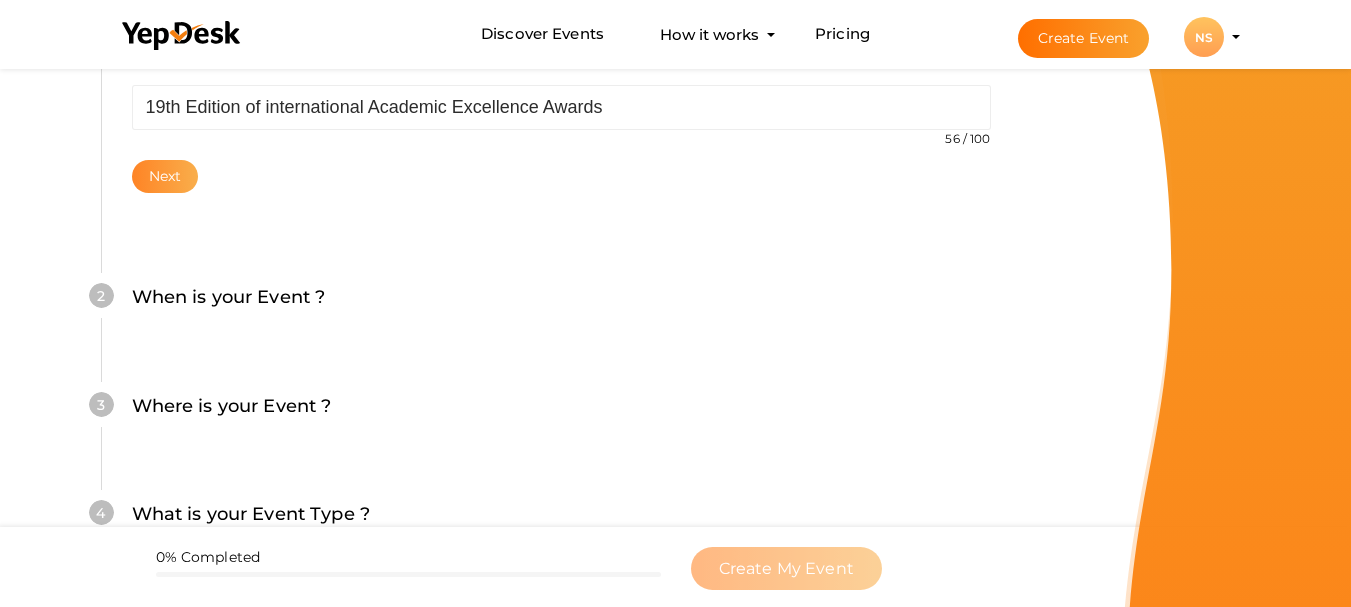 click on "Next" at bounding box center (165, 176) 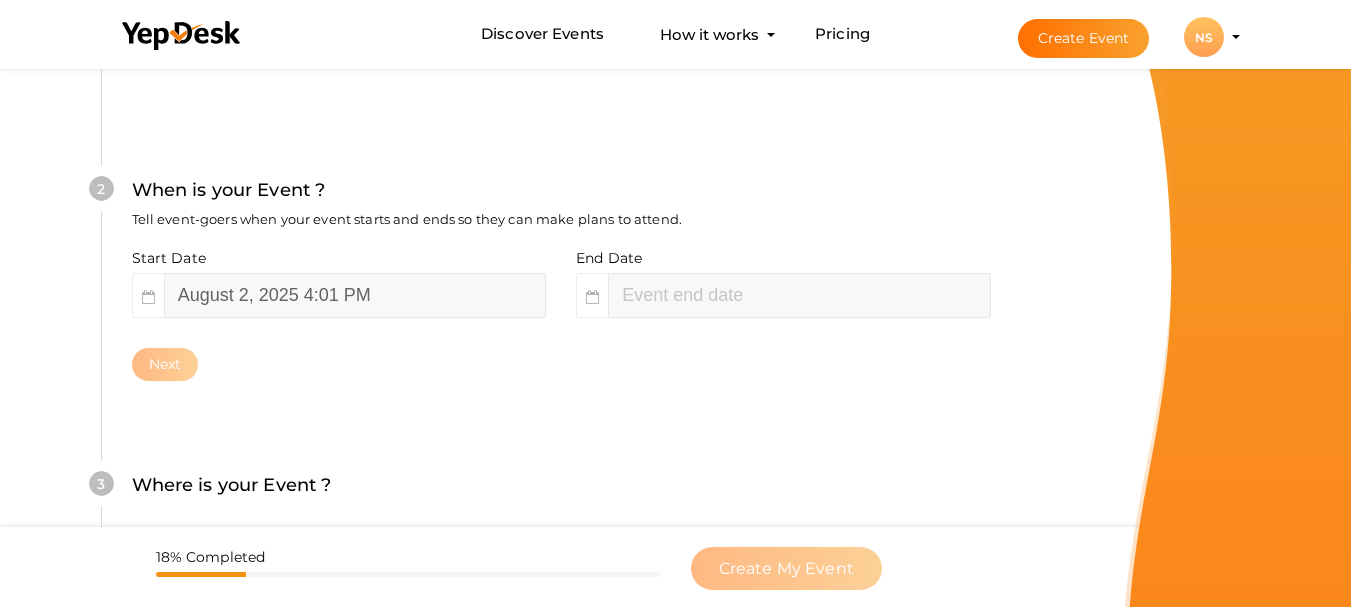 scroll, scrollTop: 460, scrollLeft: 0, axis: vertical 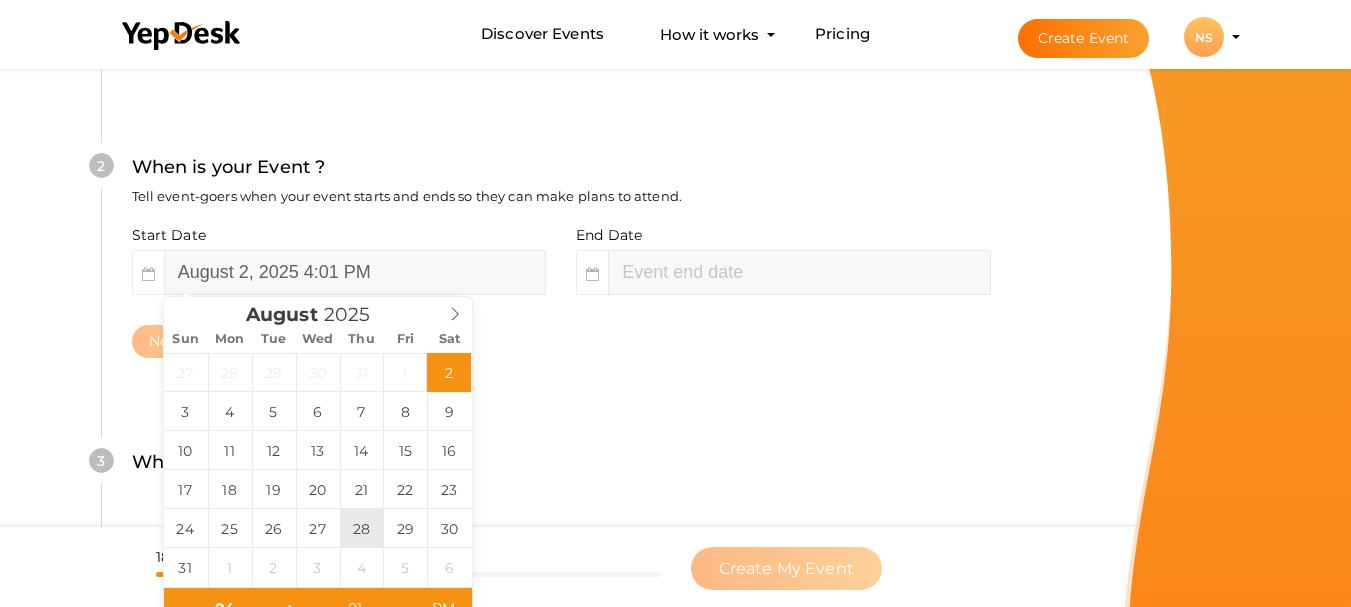 type on "August 28, 2025 4:01 PM" 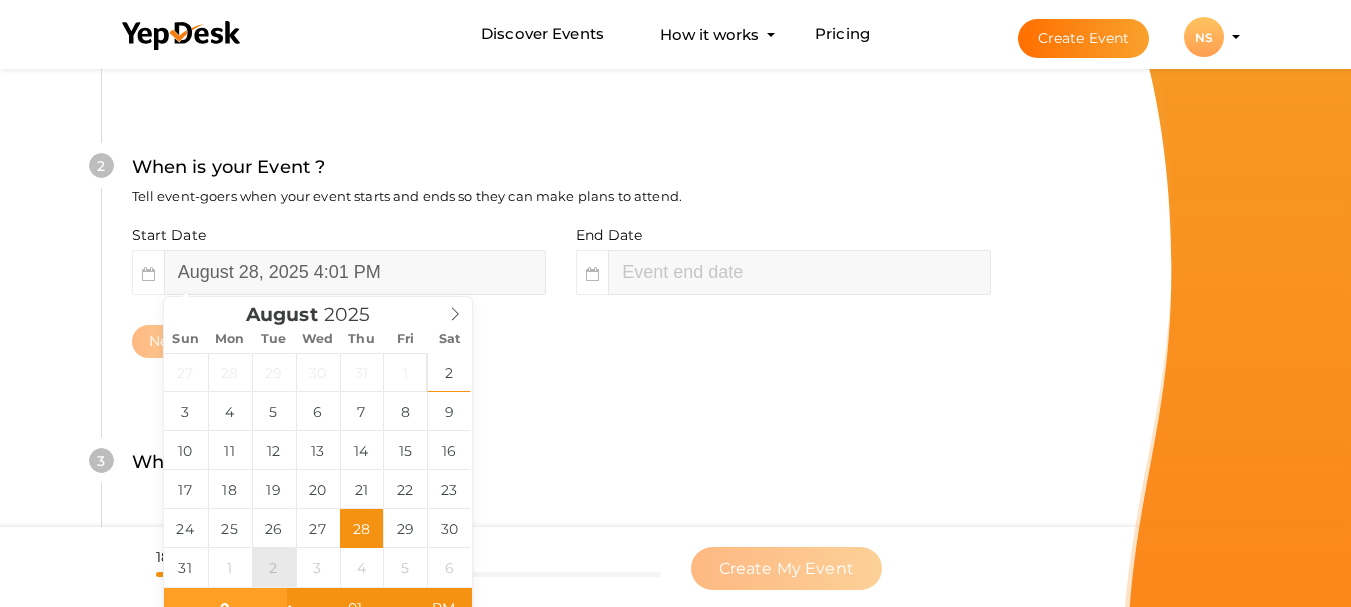 scroll, scrollTop: 471, scrollLeft: 0, axis: vertical 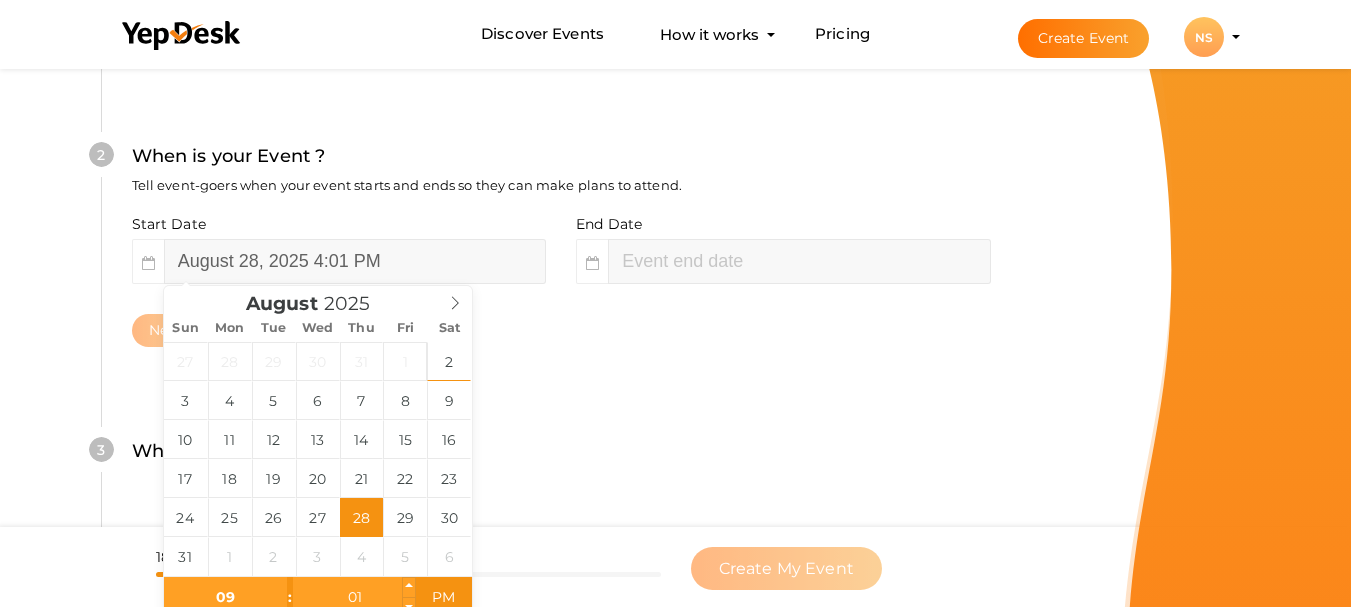 type on "09" 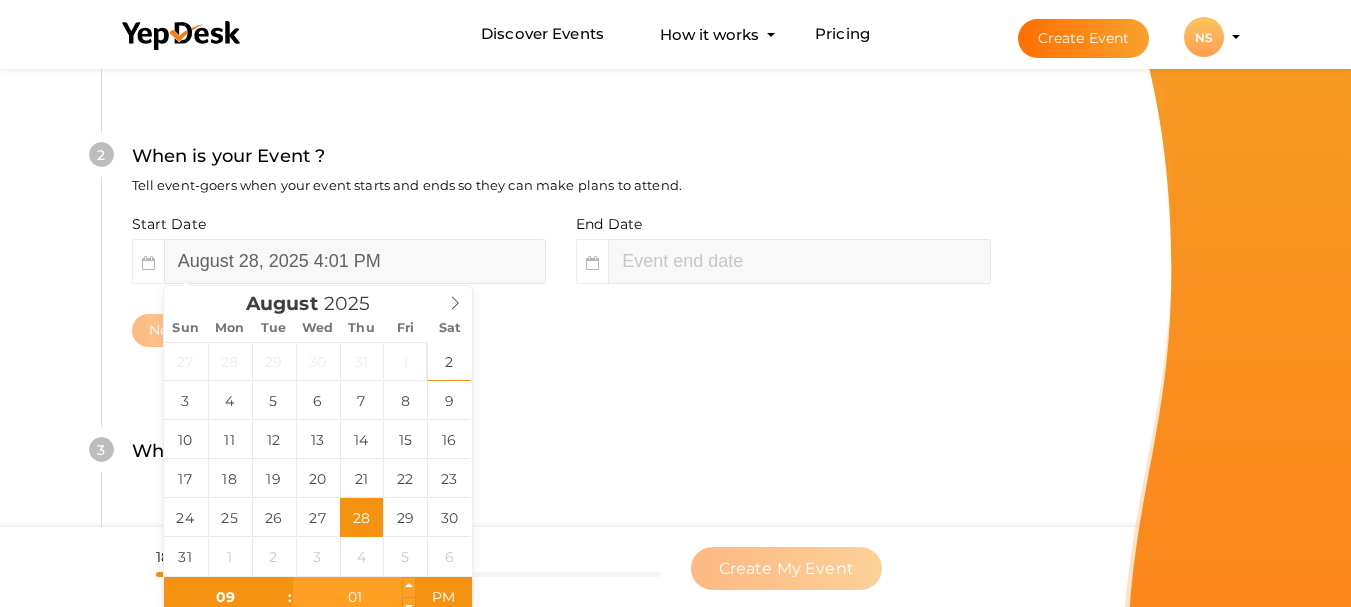 type on "August 28, 2025 9:01 PM" 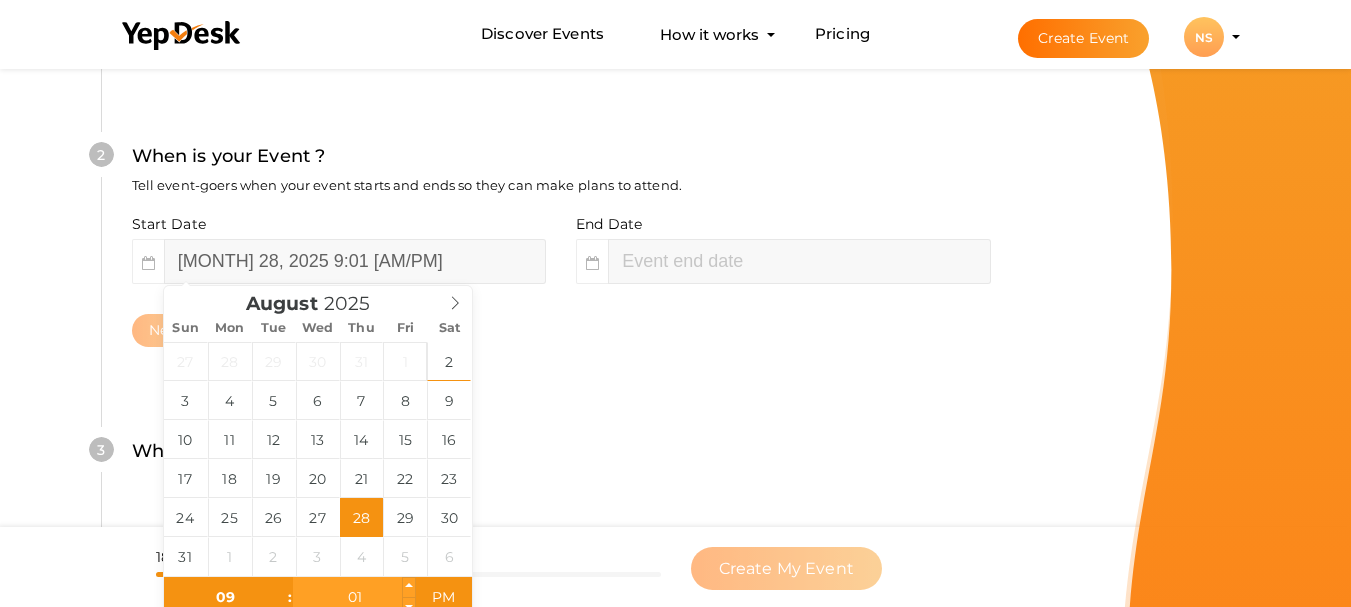 click on "01" at bounding box center [354, 597] 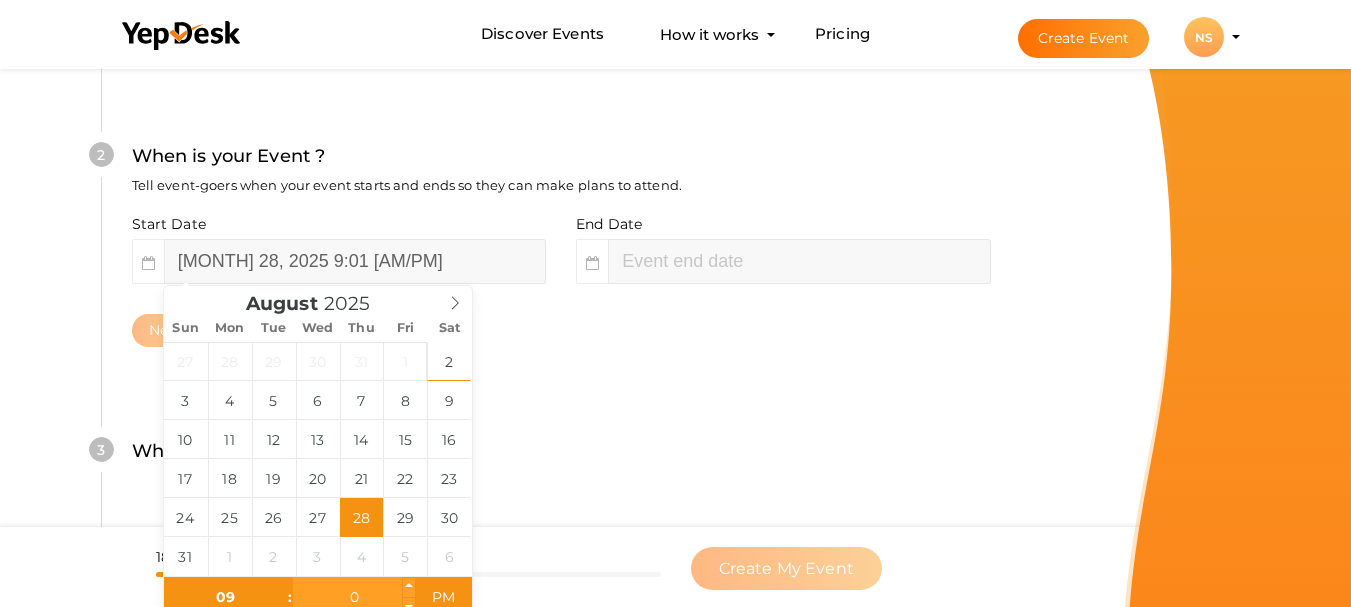 type on "00" 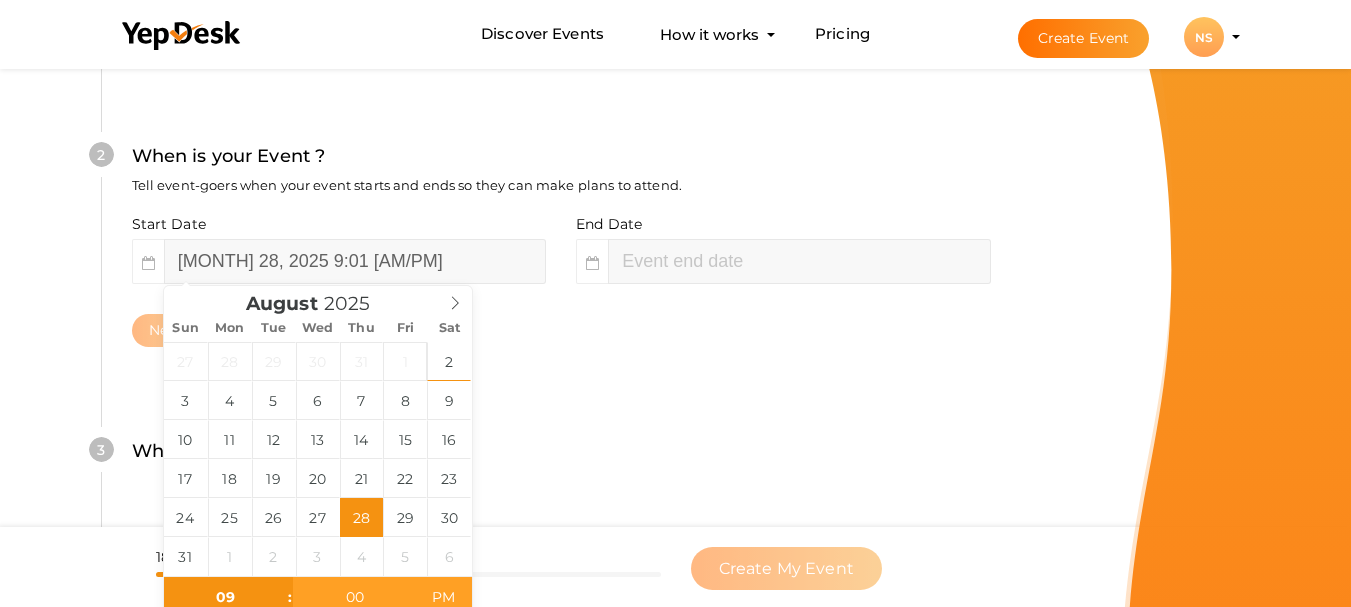 type on "[MONTH] [DAY], [YEAR] [TIME]" 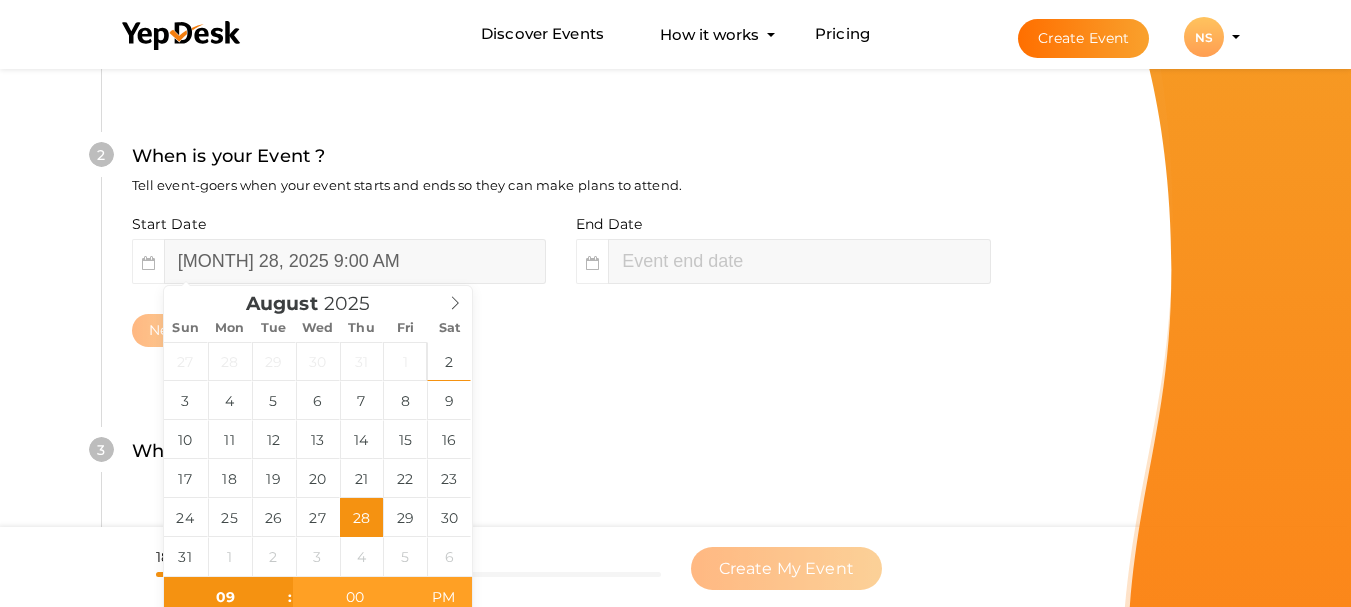click on "PM" at bounding box center [443, 597] 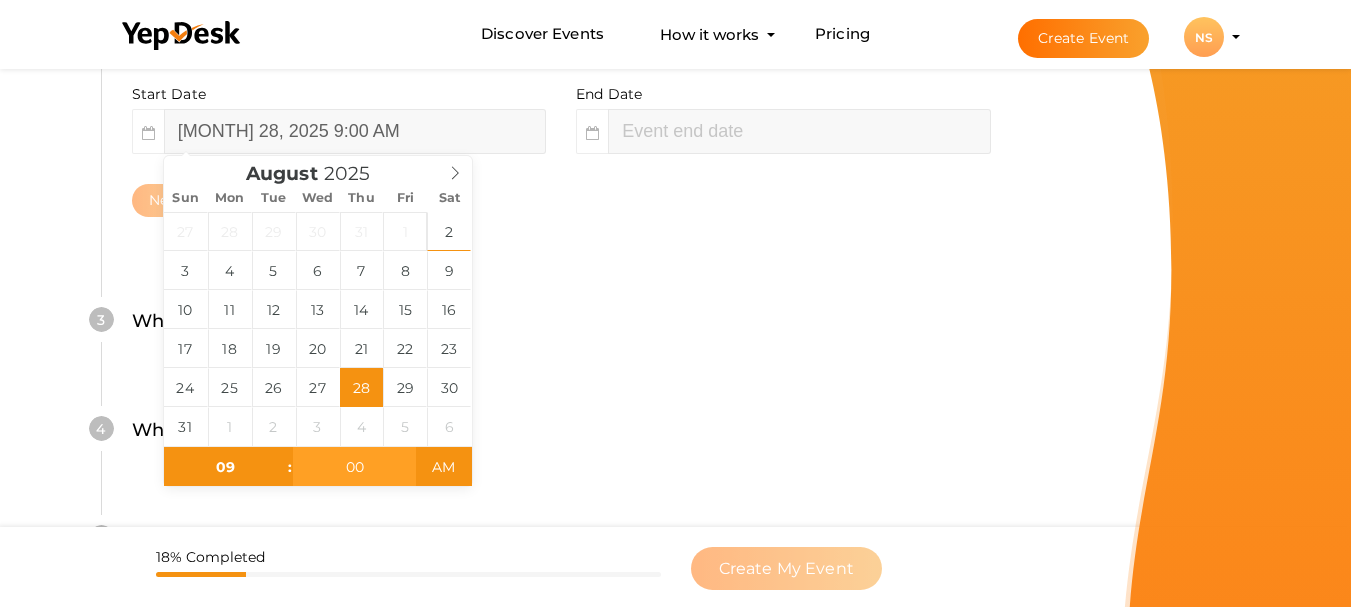 scroll, scrollTop: 571, scrollLeft: 0, axis: vertical 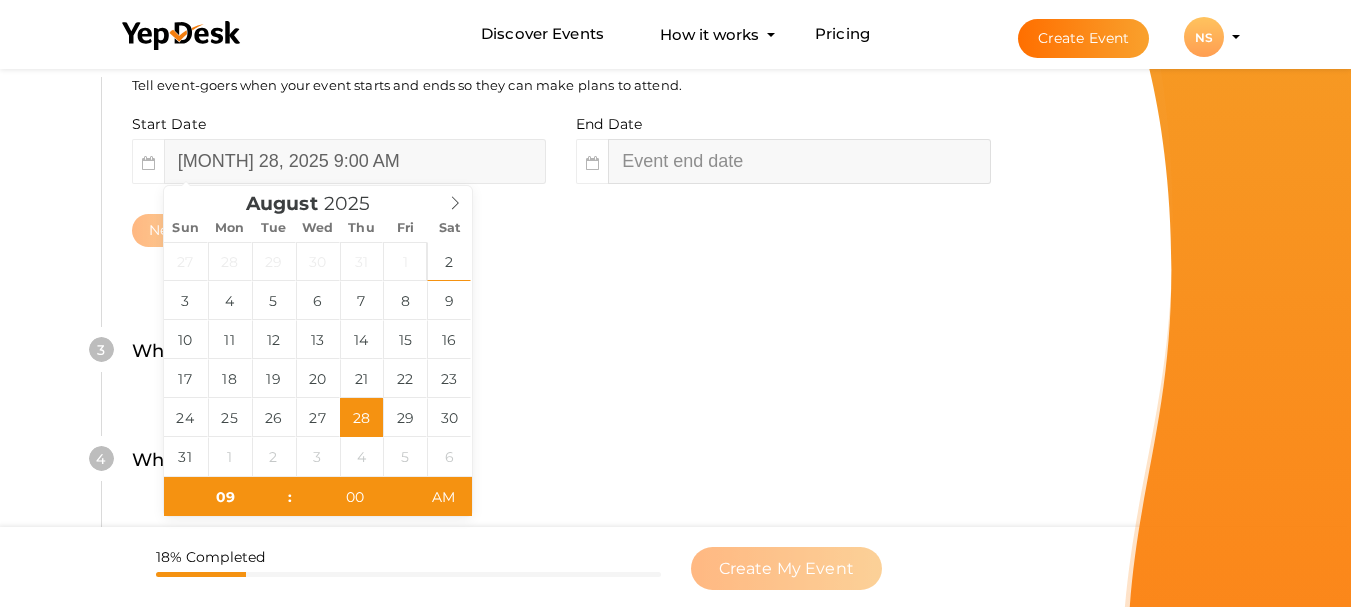 type on "11" 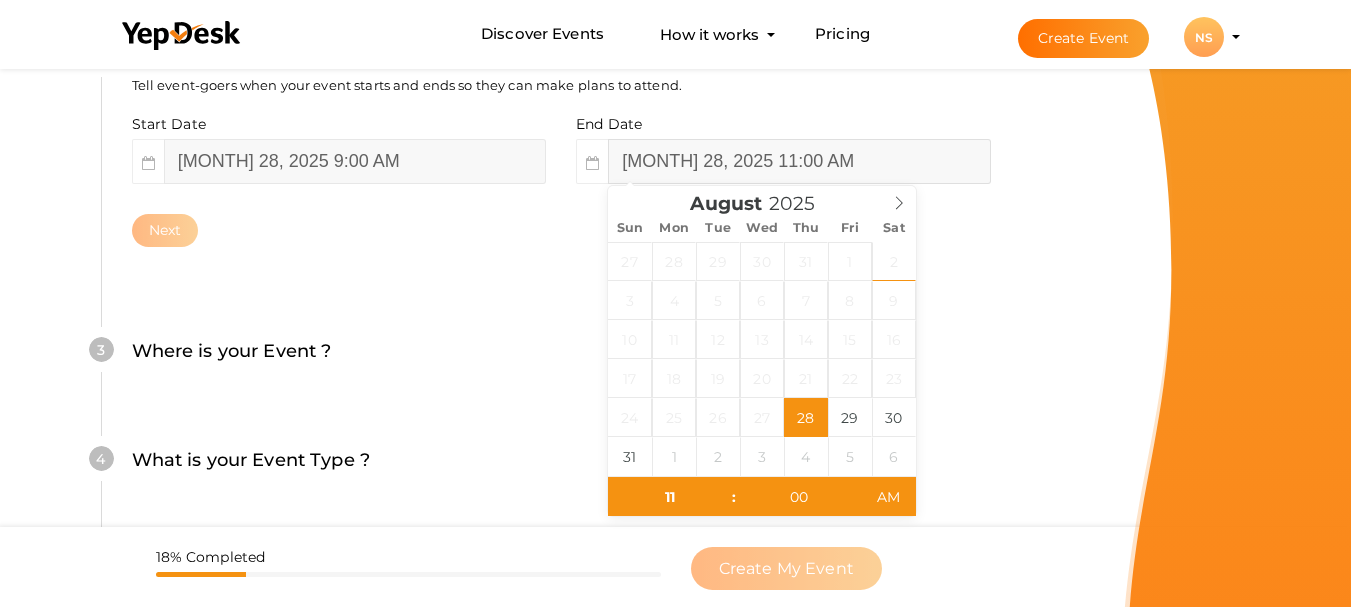 click on "August 28, 2025 11:00 AM" at bounding box center (799, 161) 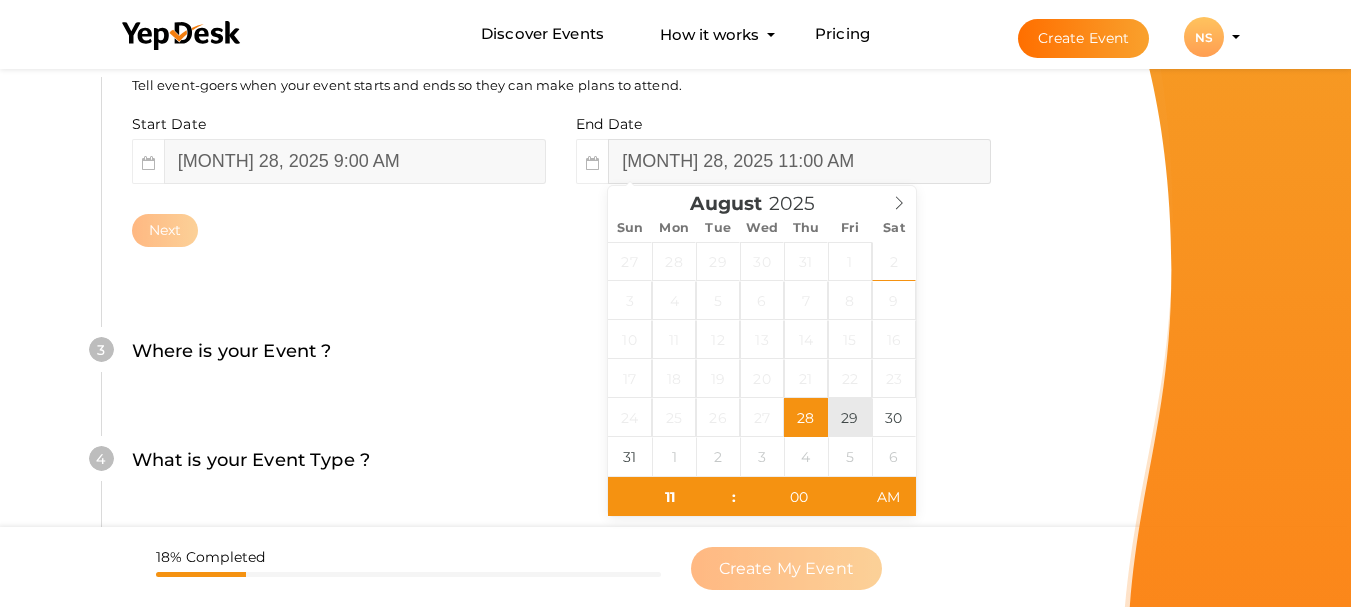 type on "August 29, 2025 11:00 AM" 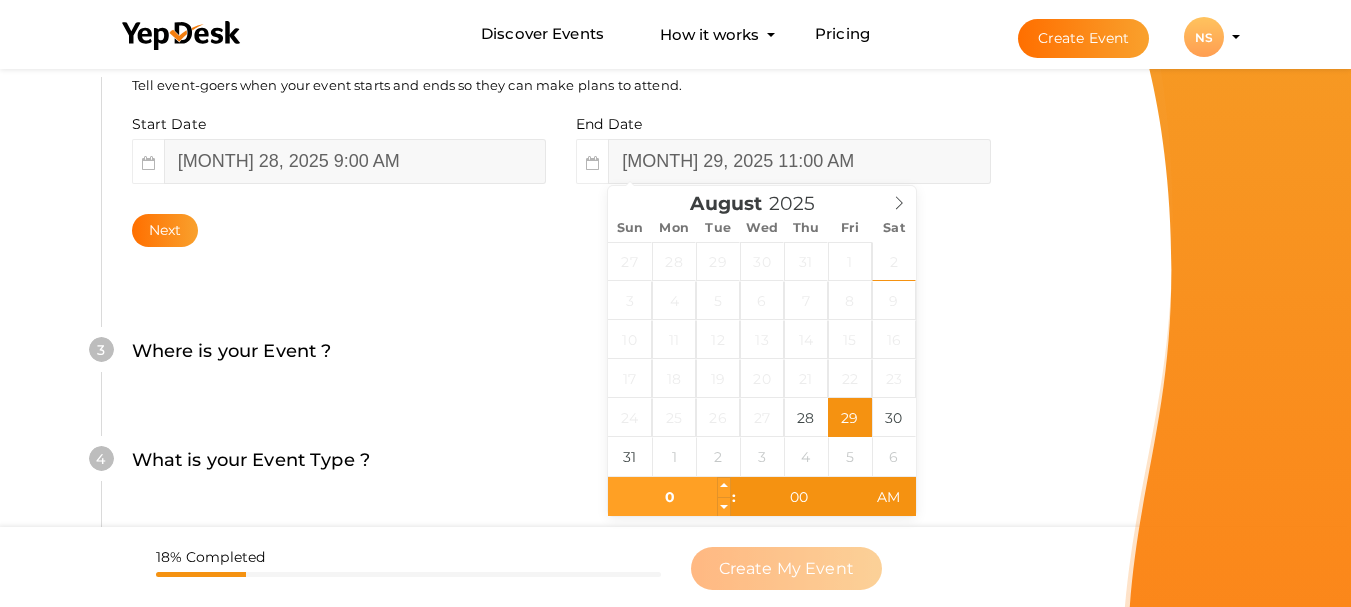type on "05" 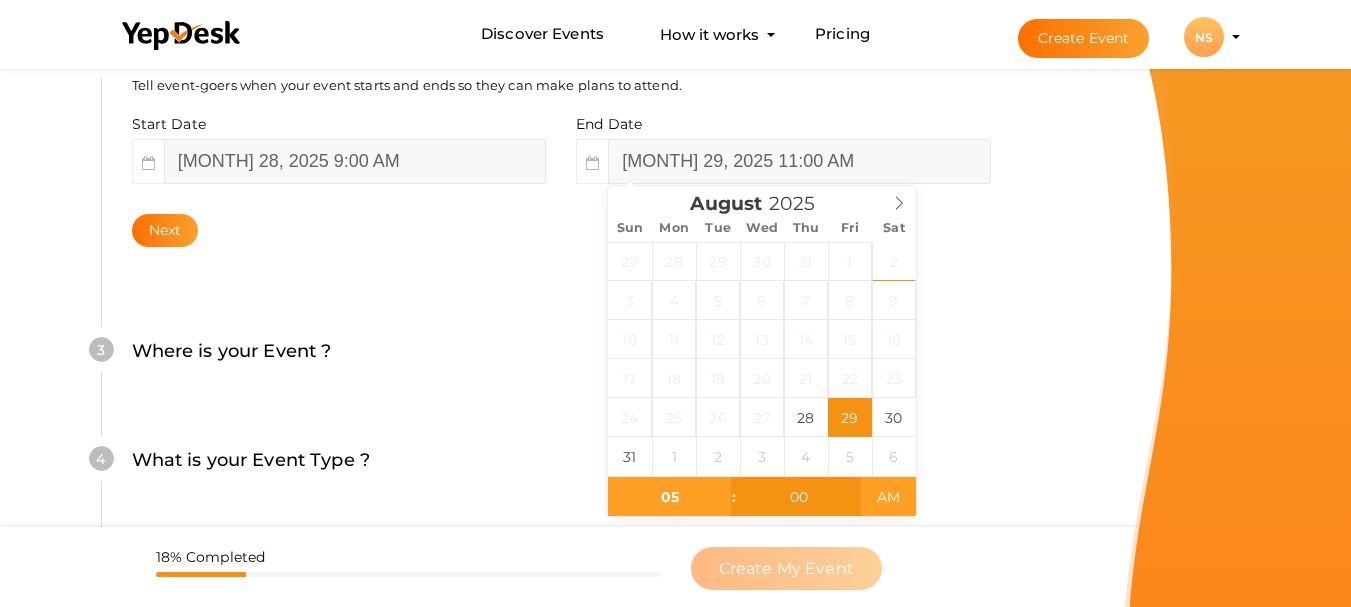 type on "August 29, 2025 5:00 PM" 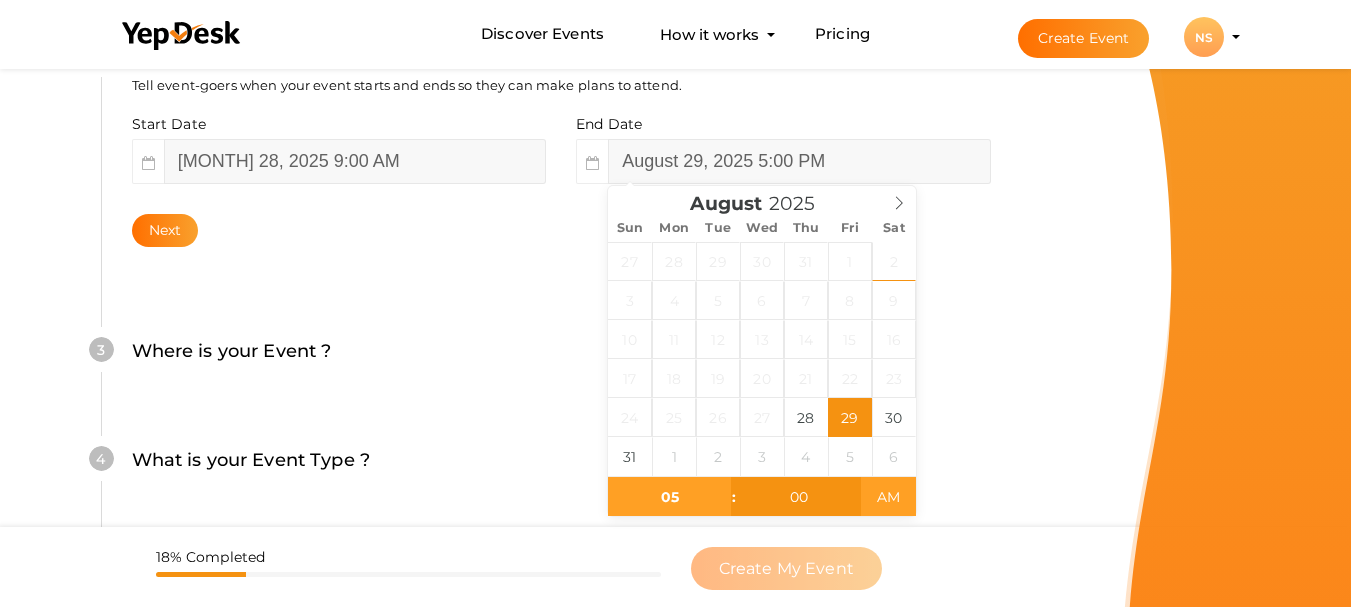 click on "AM" at bounding box center [888, 497] 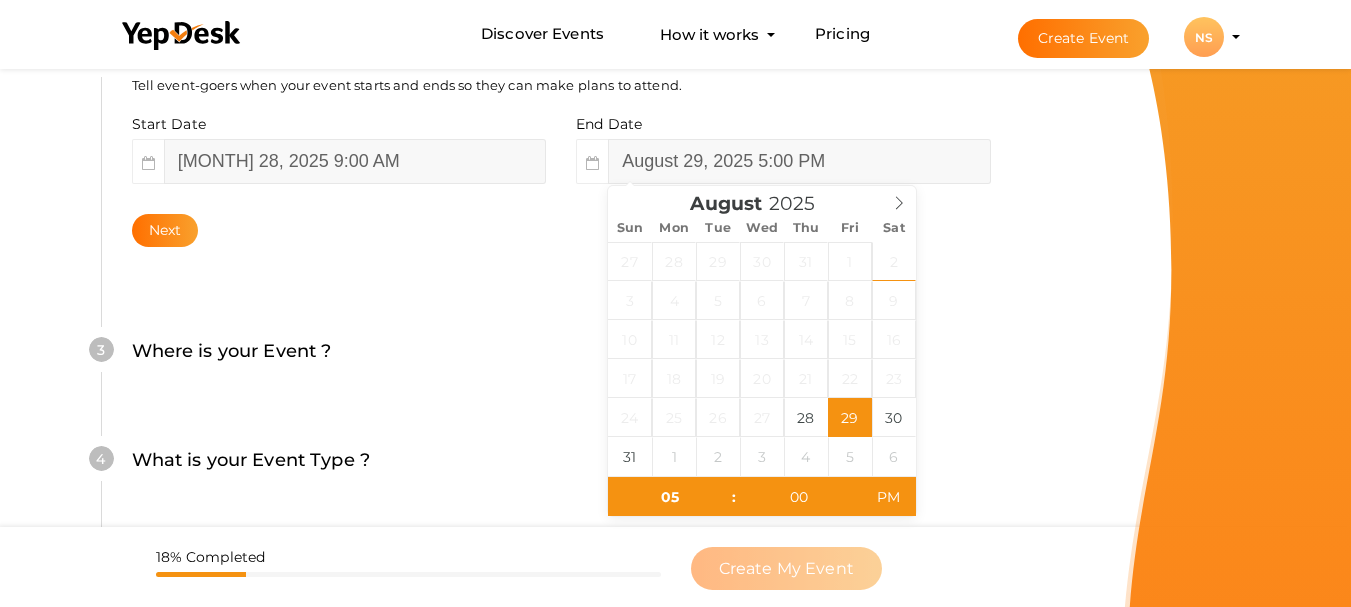 click on "Next" at bounding box center (561, 230) 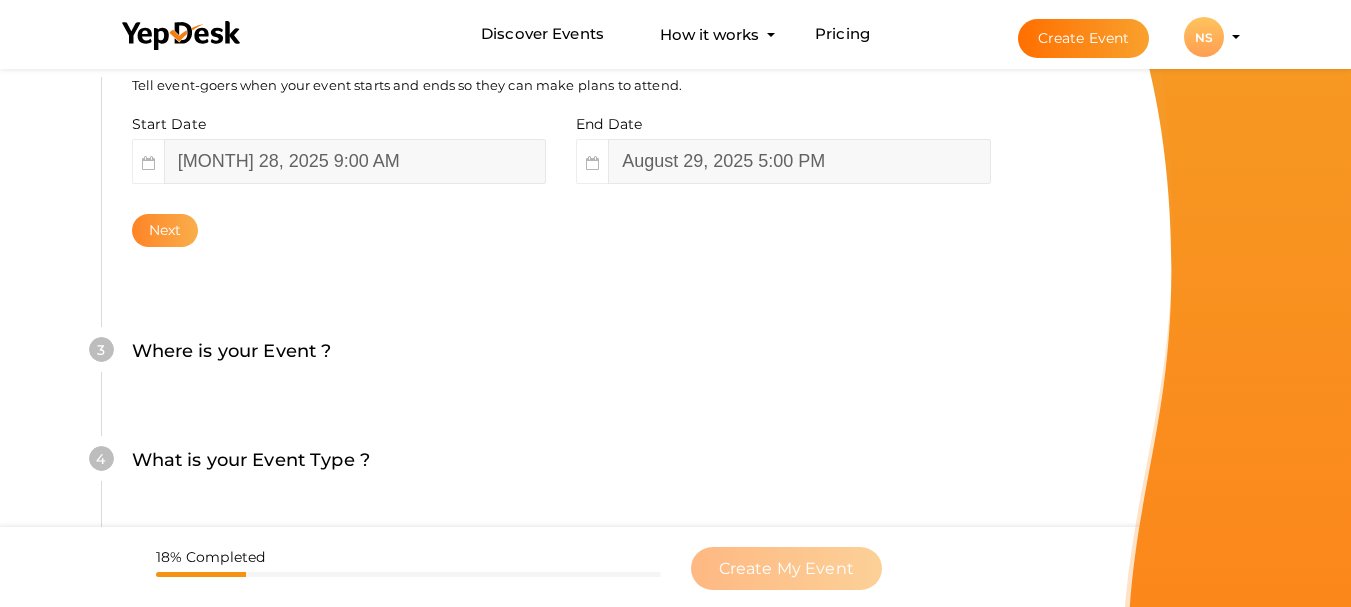 click on "Next" at bounding box center [165, 230] 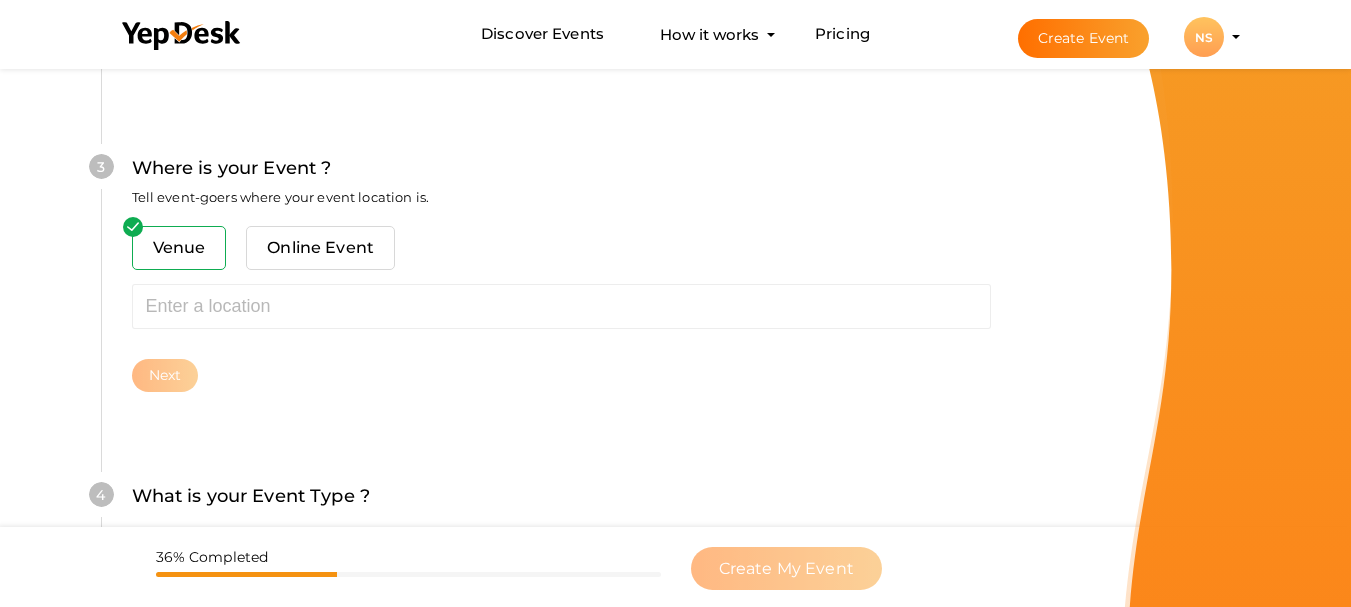 scroll, scrollTop: 785, scrollLeft: 0, axis: vertical 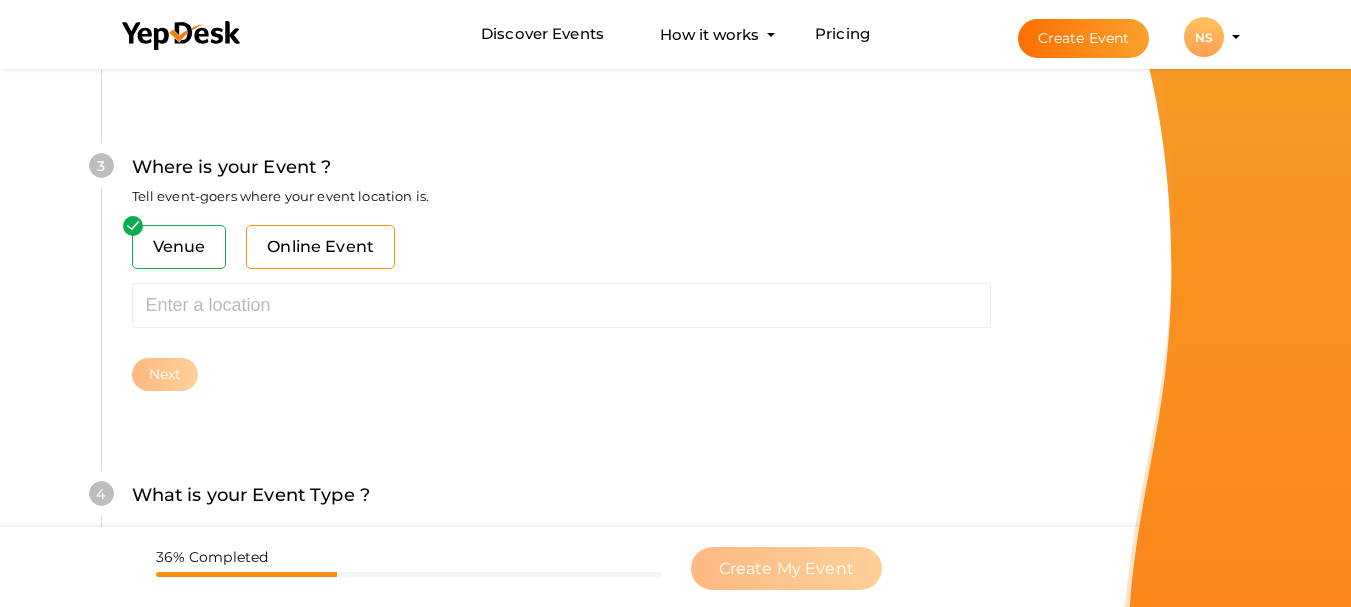 click on "Online
Event" at bounding box center [320, 247] 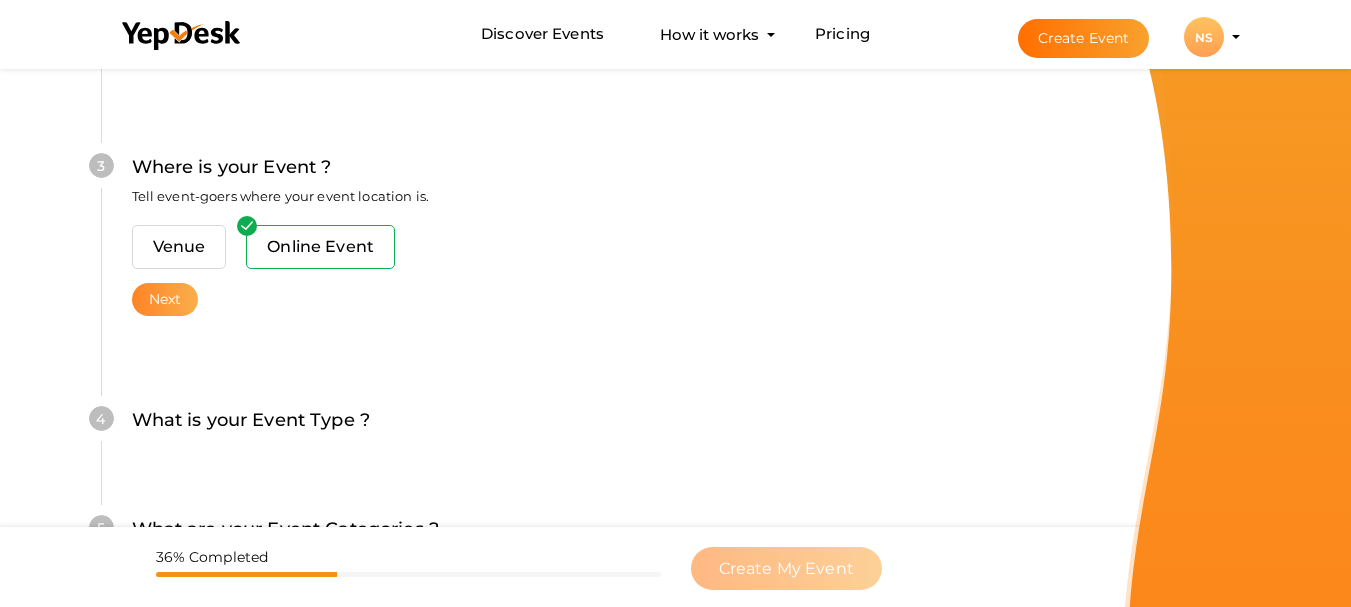 click on "Next" at bounding box center (165, 299) 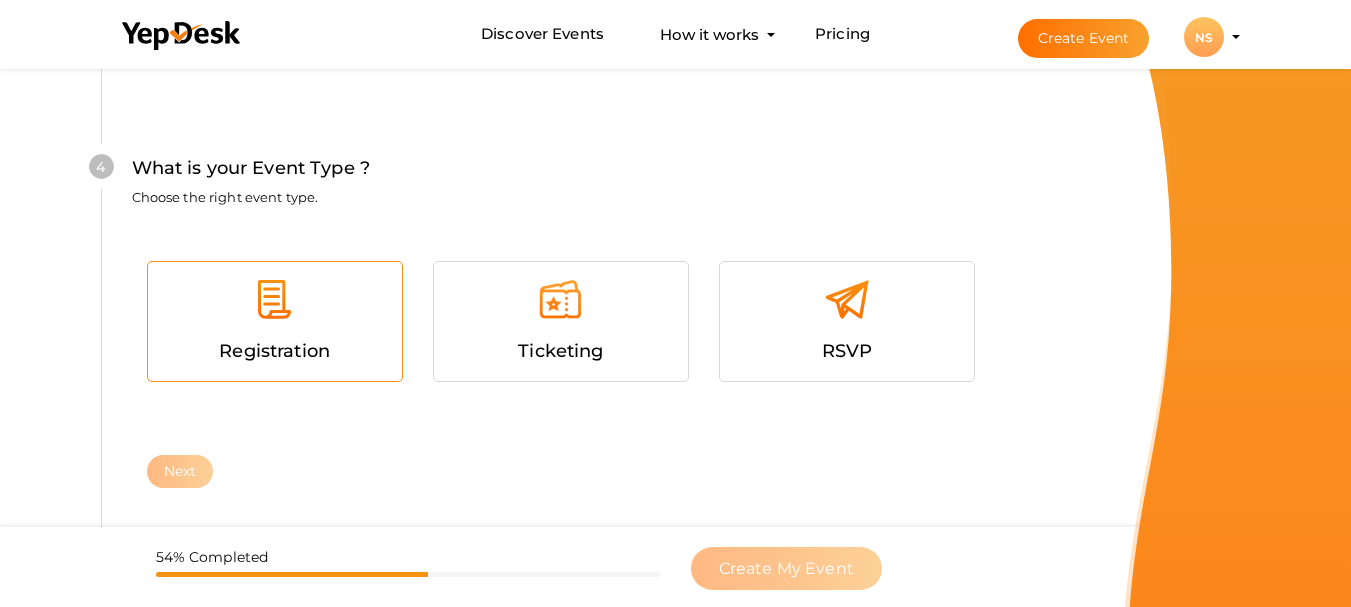 scroll, scrollTop: 1068, scrollLeft: 0, axis: vertical 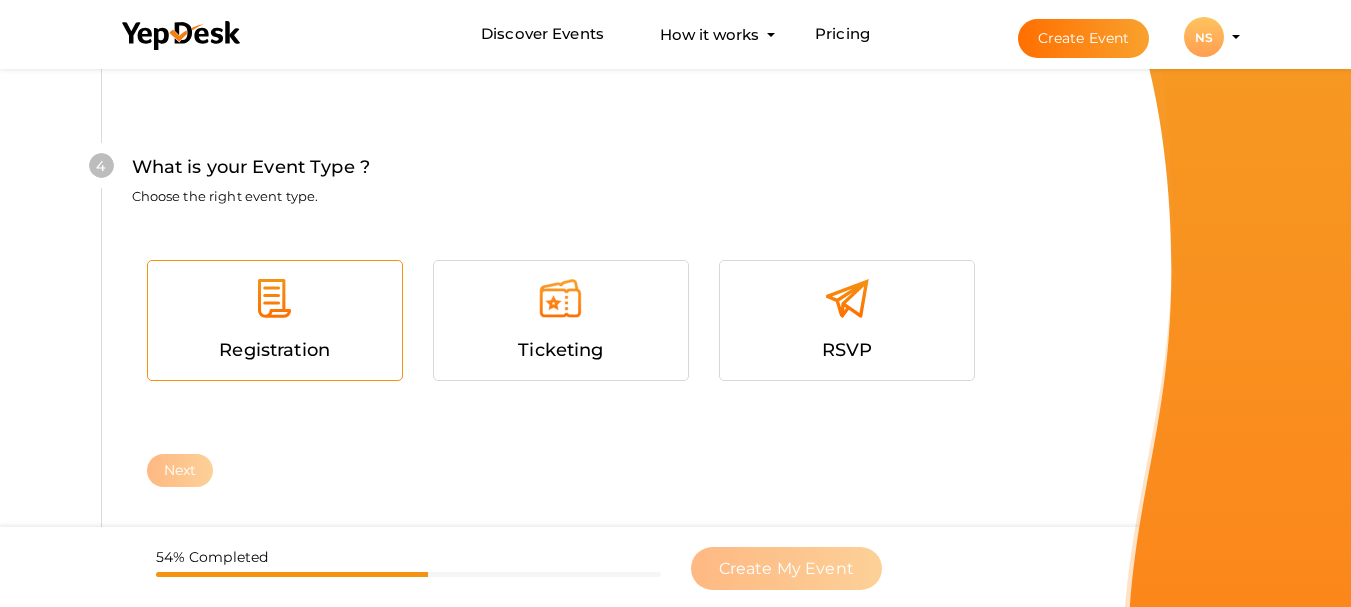 click at bounding box center (275, 306) 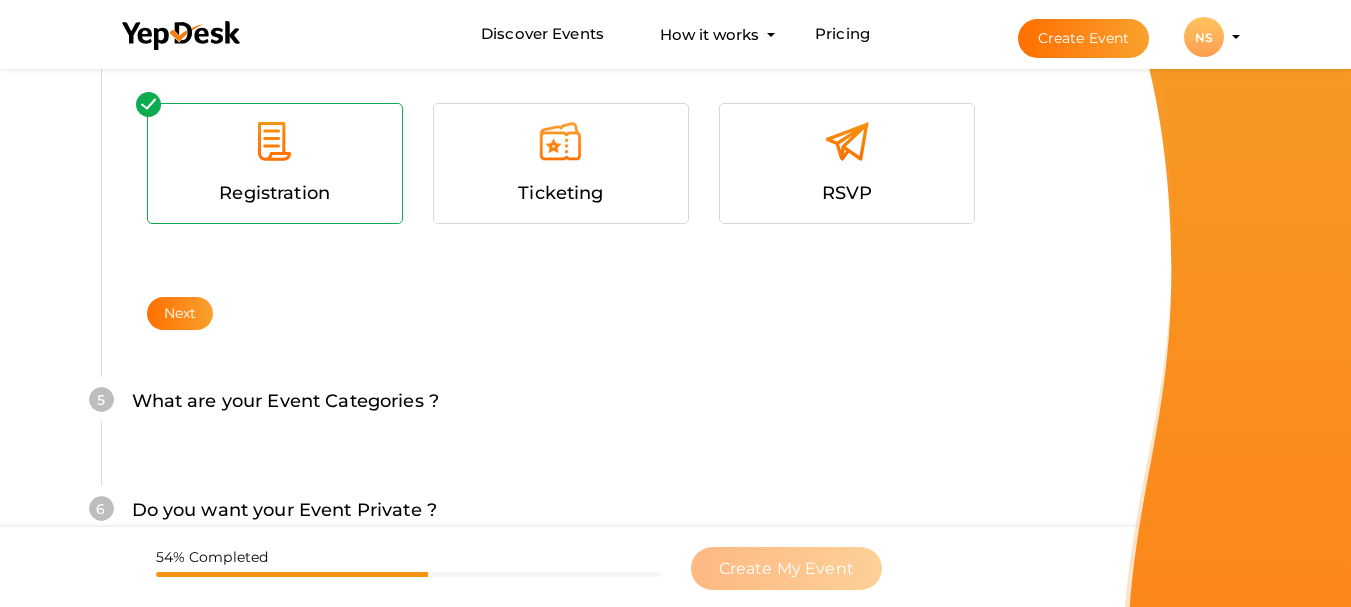 scroll, scrollTop: 1268, scrollLeft: 0, axis: vertical 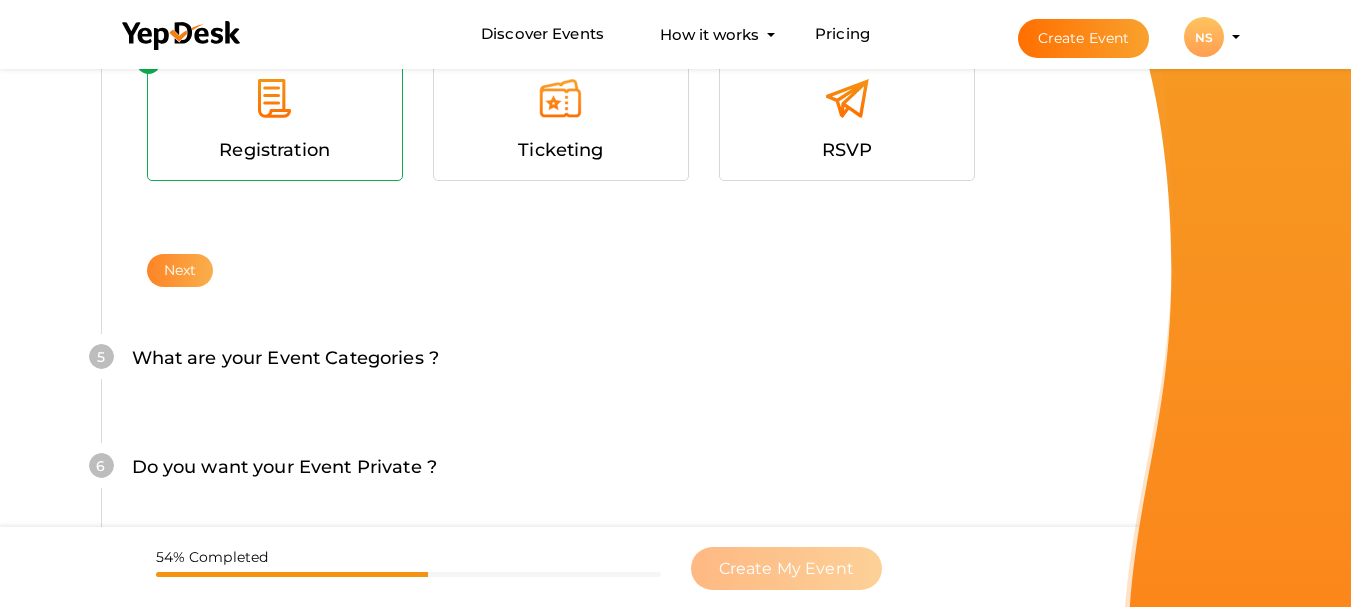 click on "Next" at bounding box center (180, 270) 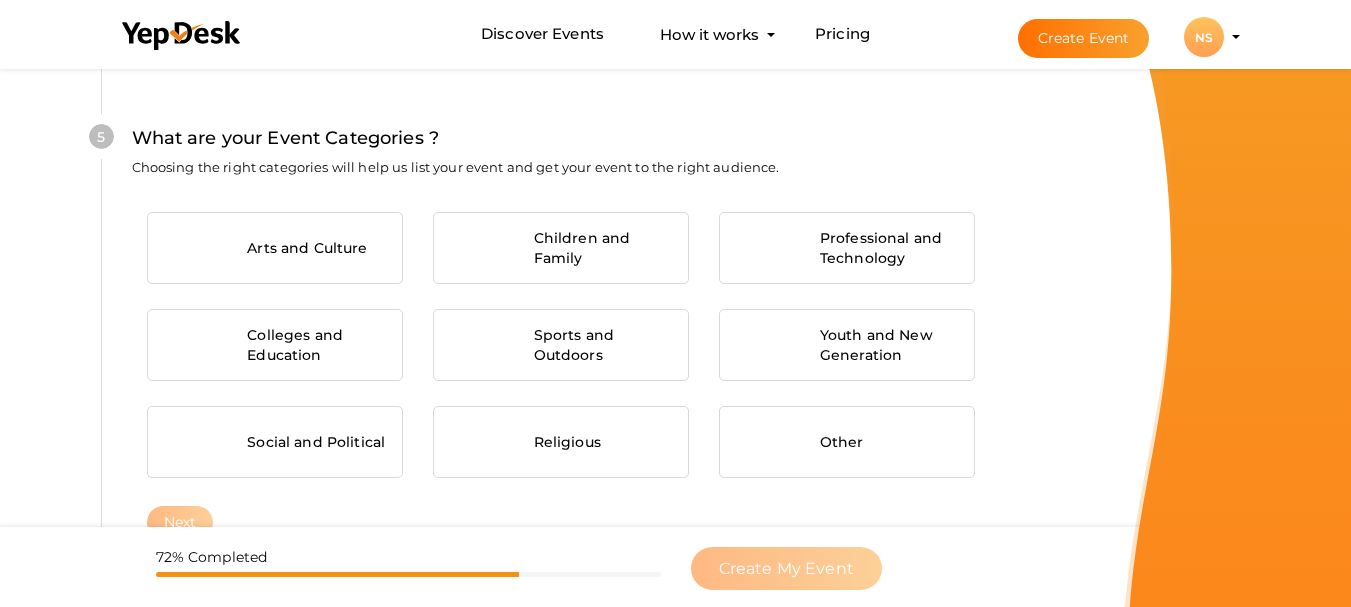 scroll, scrollTop: 1489, scrollLeft: 0, axis: vertical 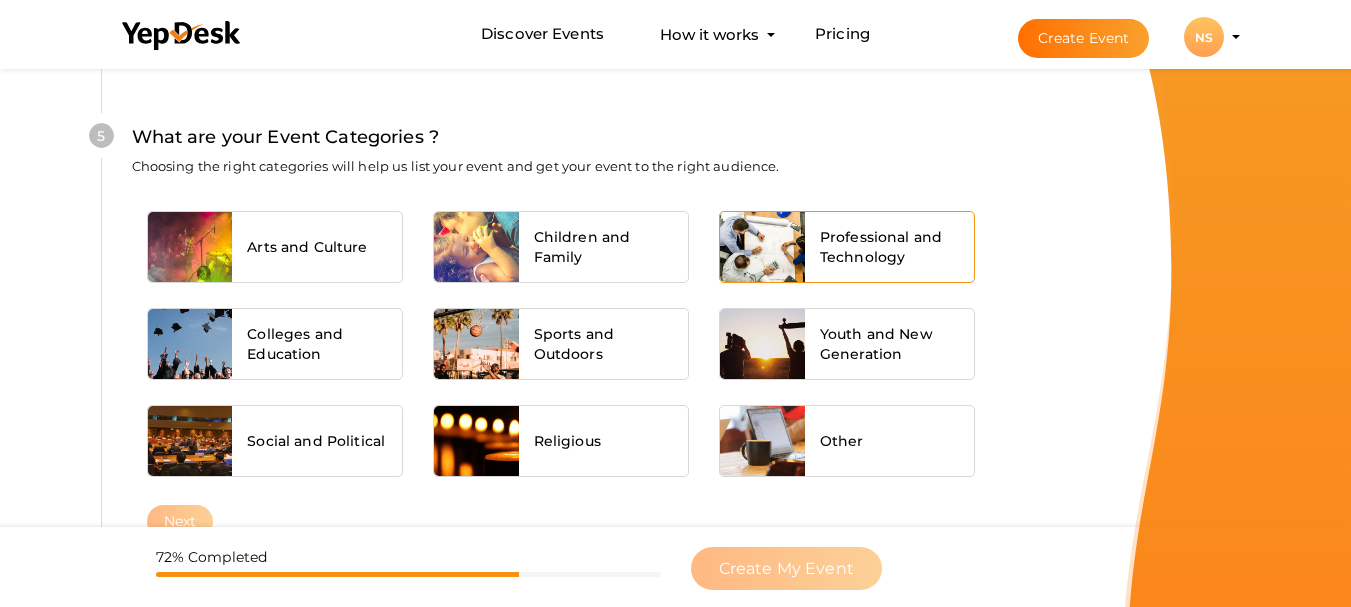 click at bounding box center (762, 247) 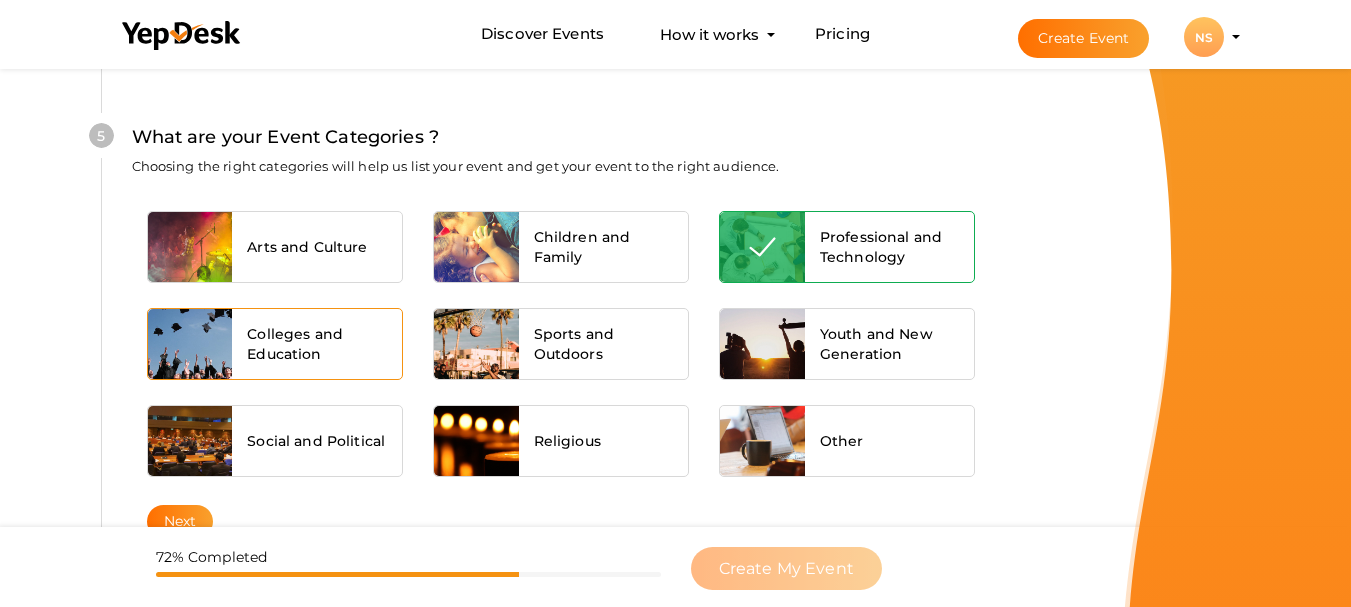 click on "Colleges and Education" at bounding box center (317, 344) 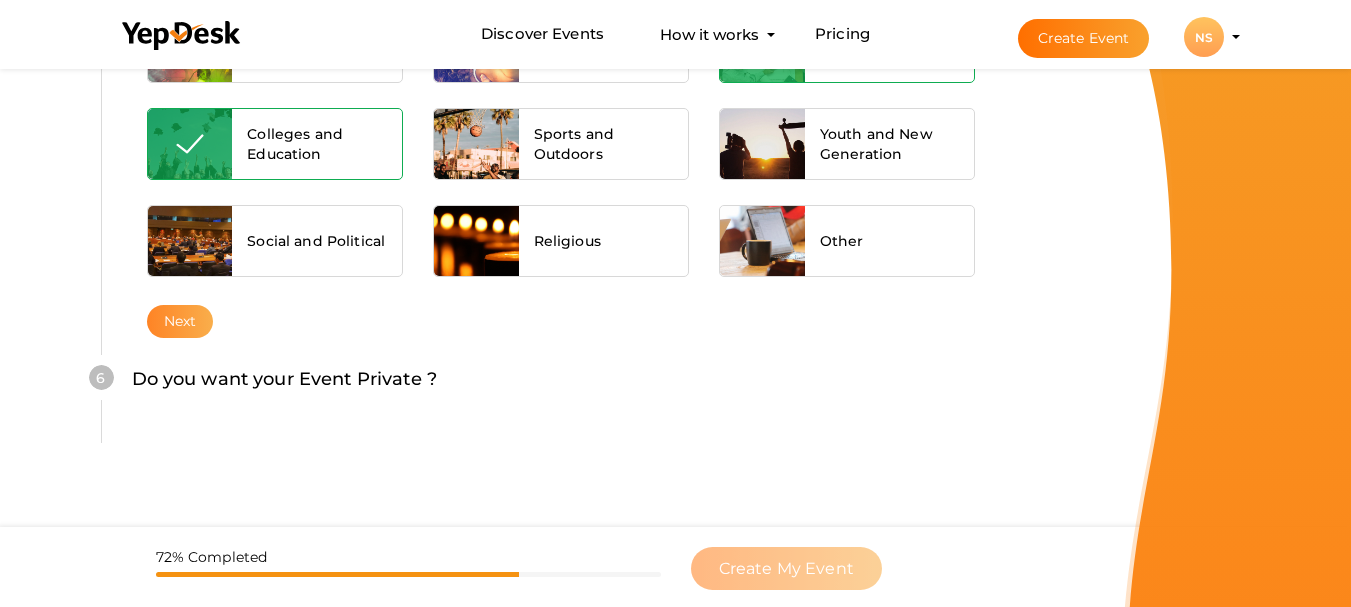 click on "Next" at bounding box center [180, 321] 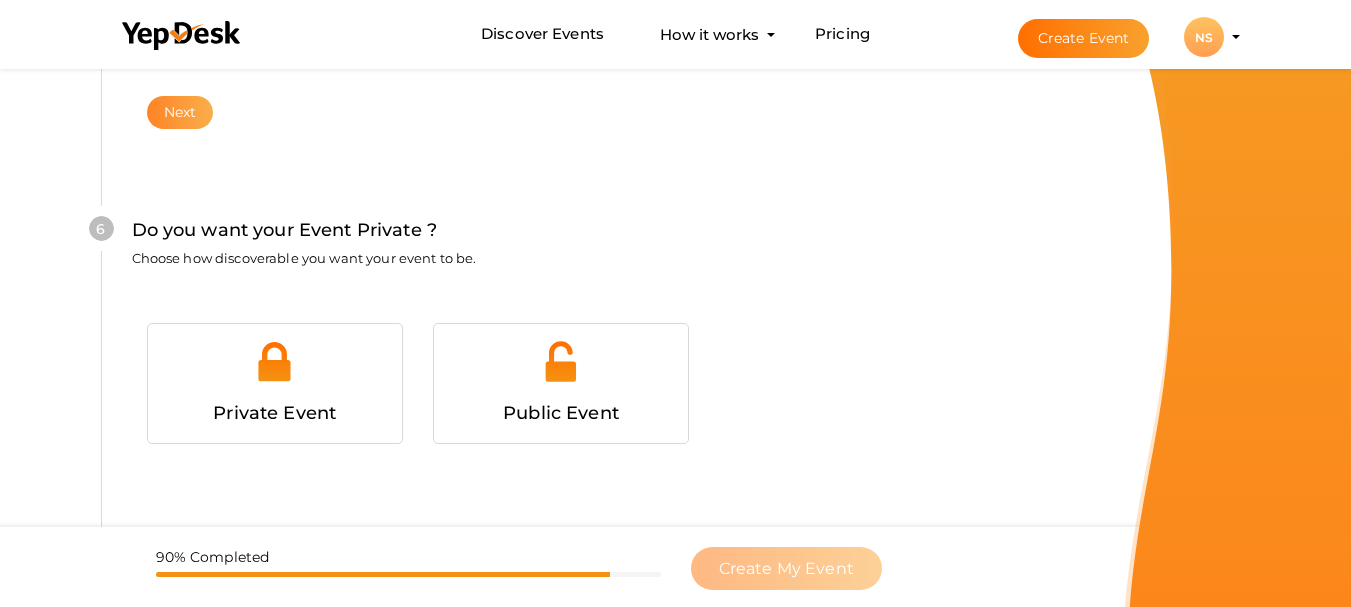 scroll, scrollTop: 1931, scrollLeft: 0, axis: vertical 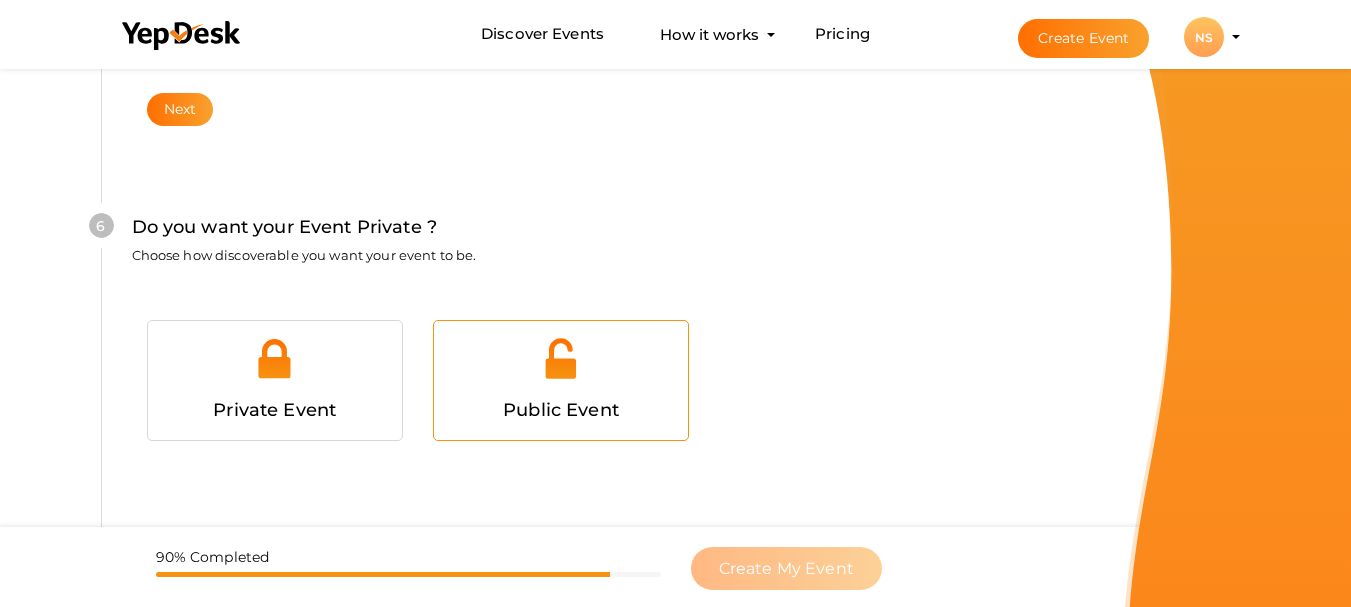 click at bounding box center [561, 366] 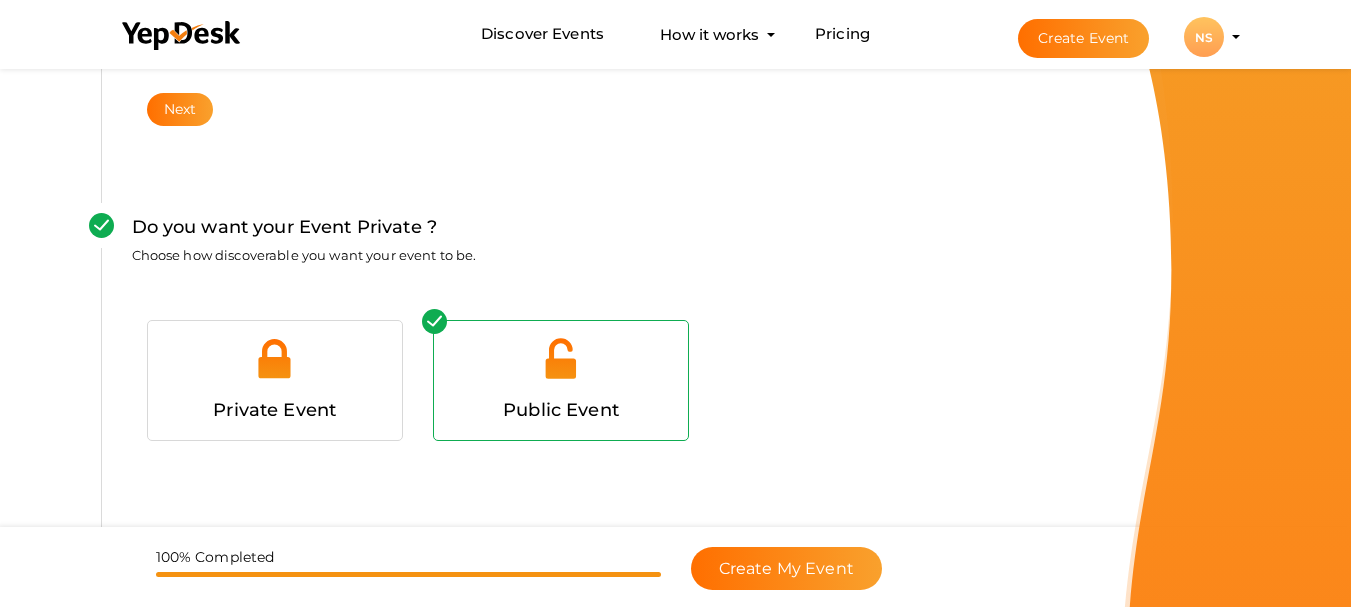 scroll, scrollTop: 2034, scrollLeft: 0, axis: vertical 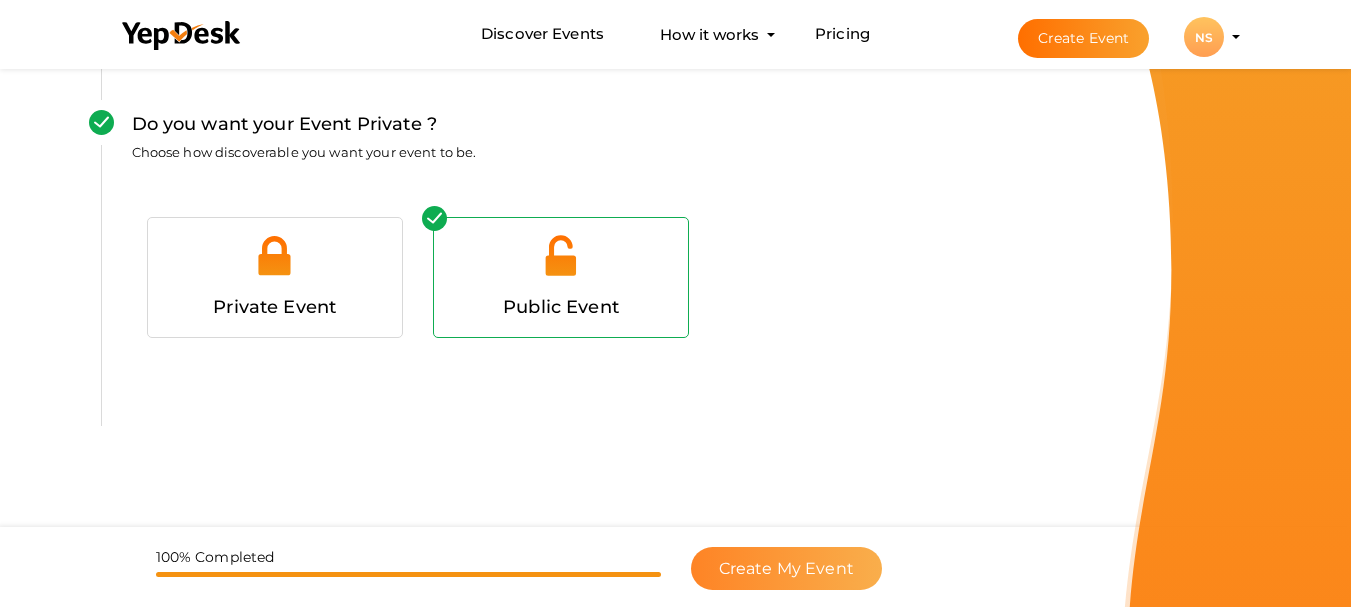click on "Create
My
Event" at bounding box center [786, 568] 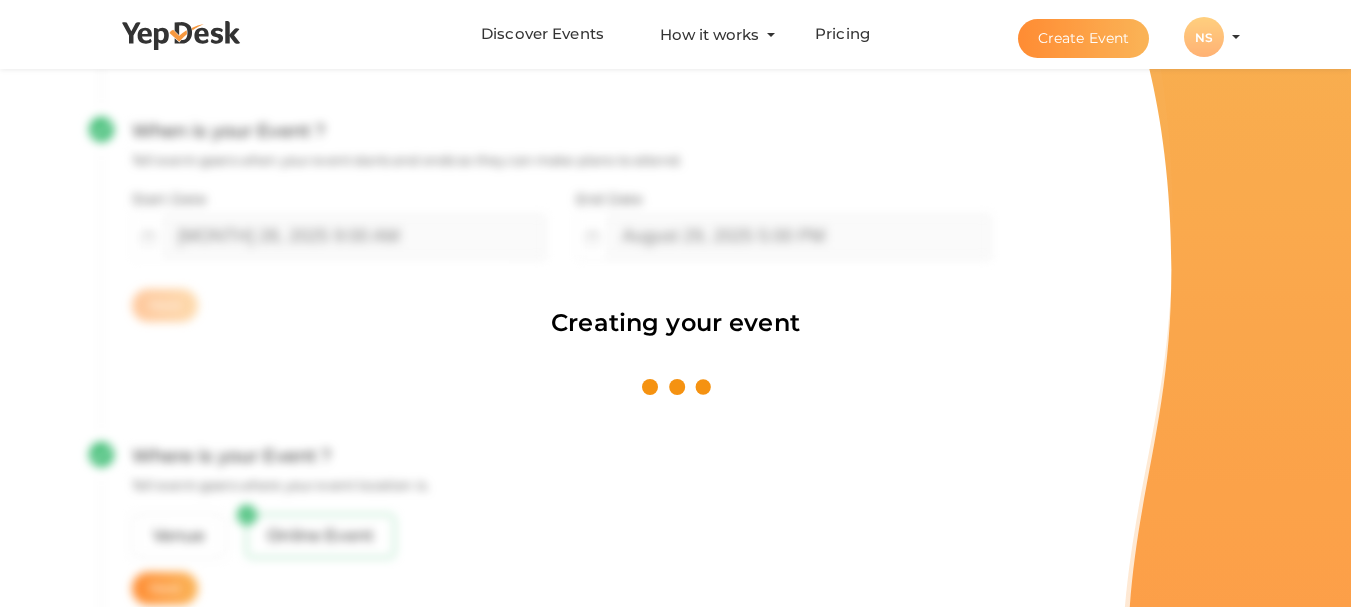 scroll, scrollTop: 300, scrollLeft: 0, axis: vertical 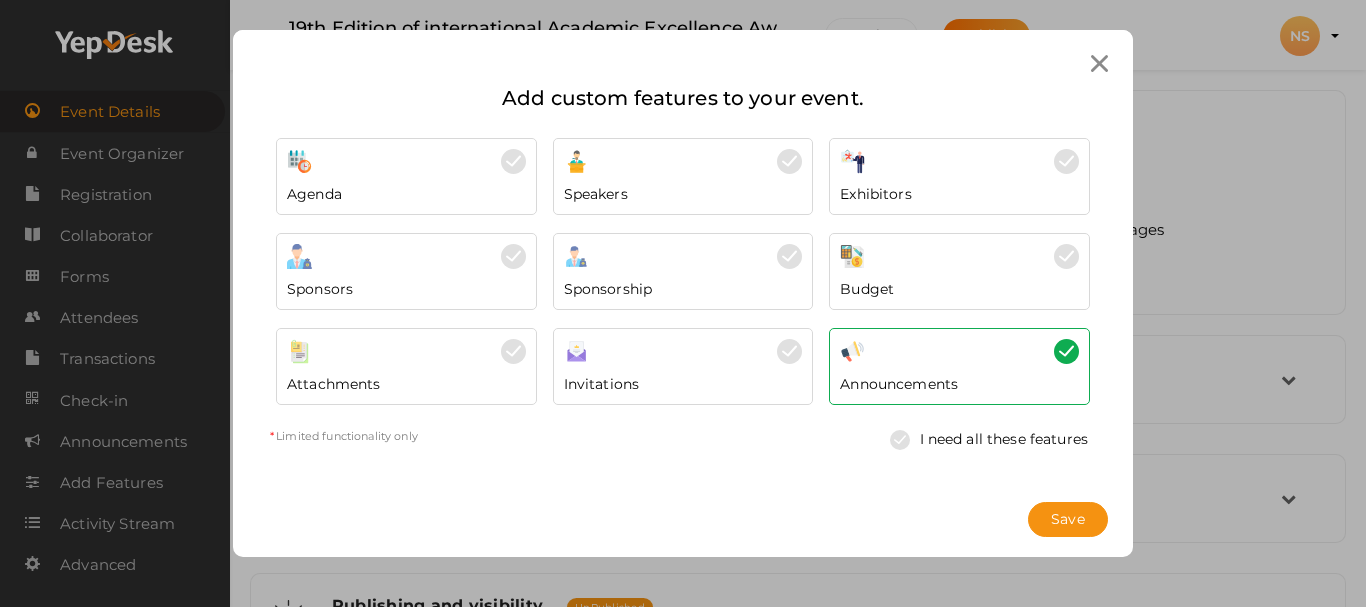 click at bounding box center [905, 440] 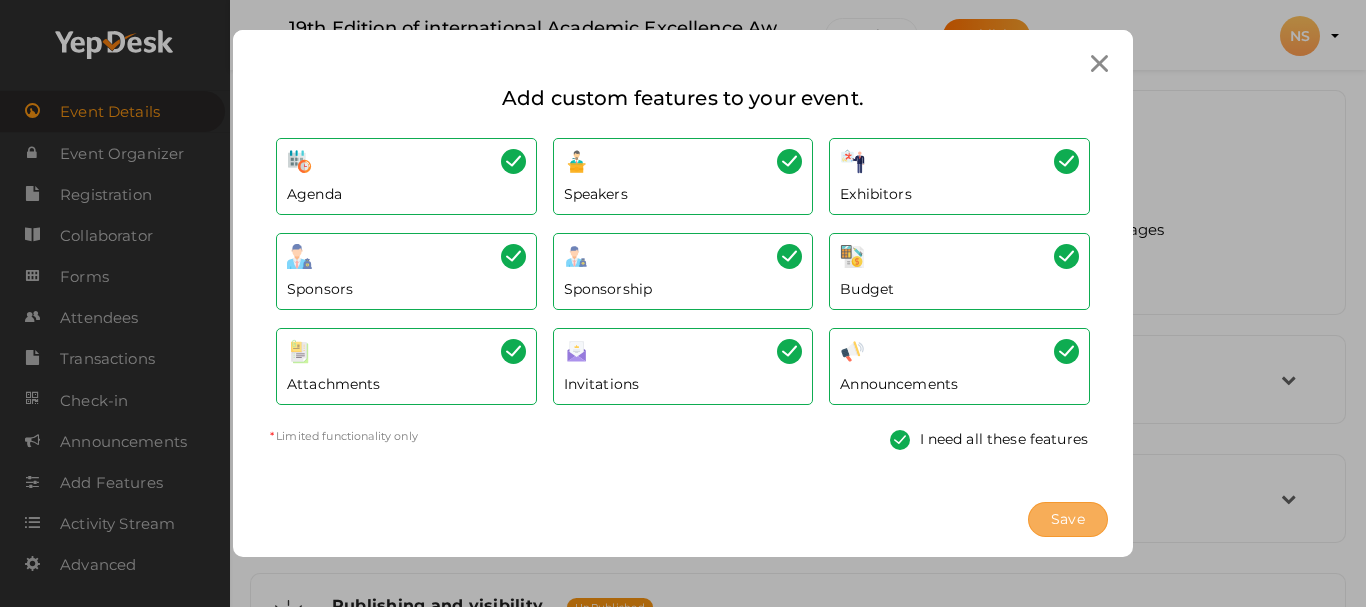 click on "Save" at bounding box center [1068, 519] 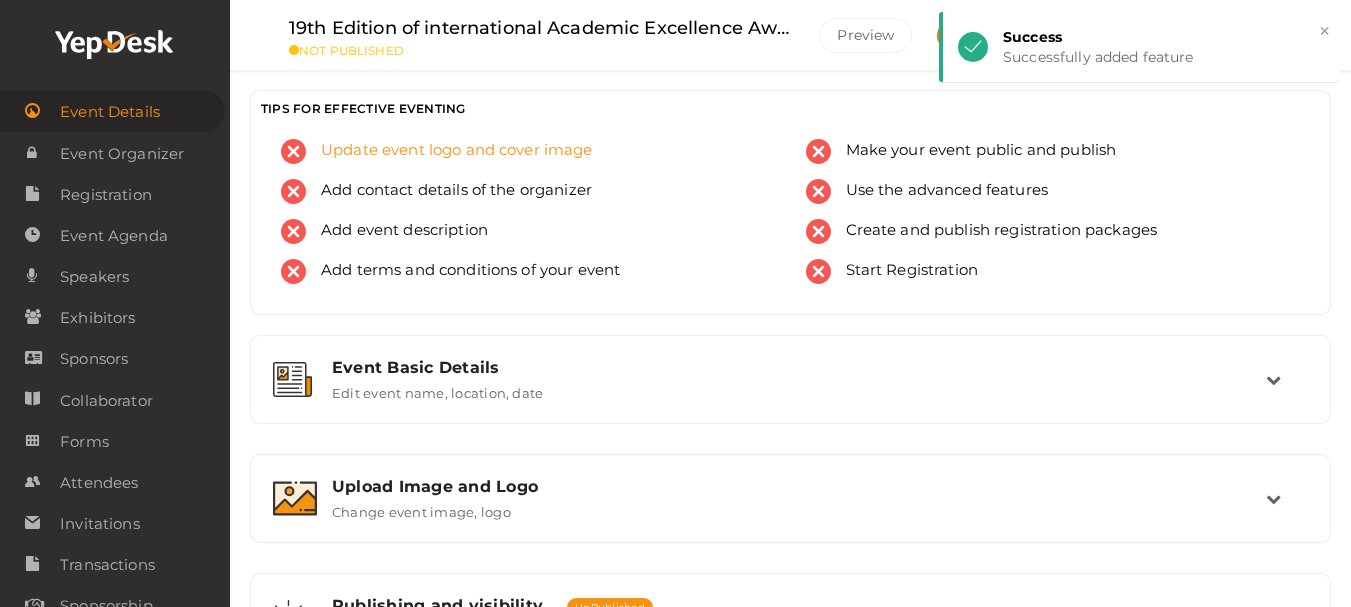 click on "Update event logo and cover image" at bounding box center [449, 151] 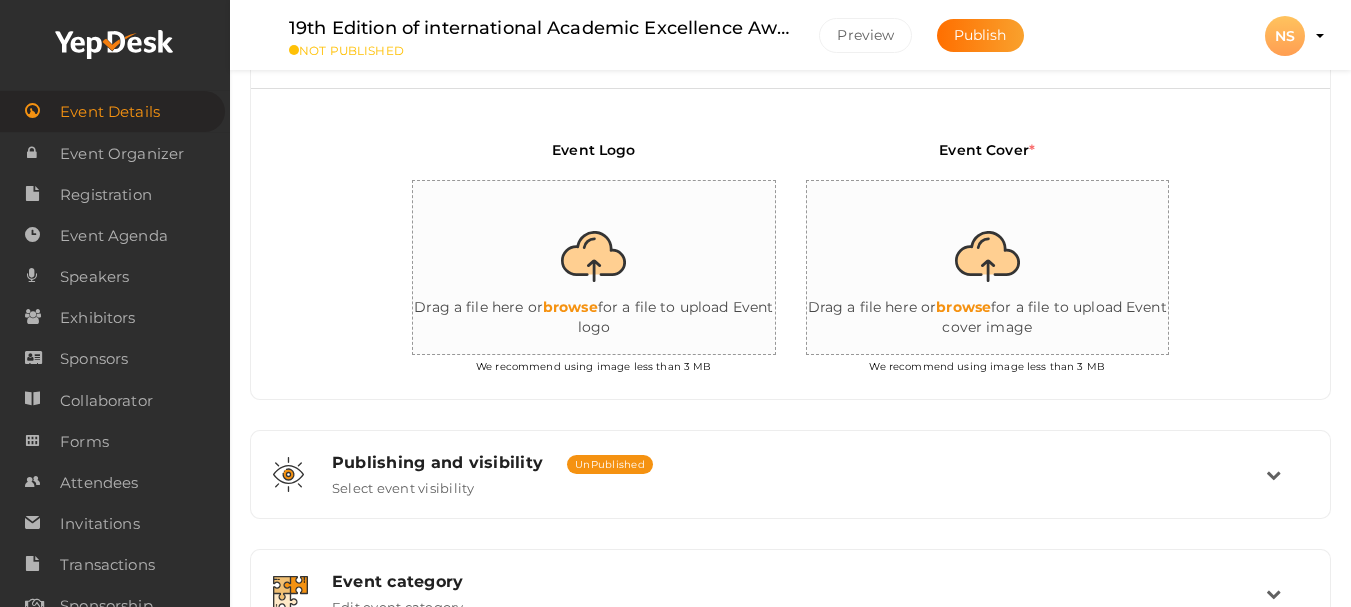 click at bounding box center (613, 268) 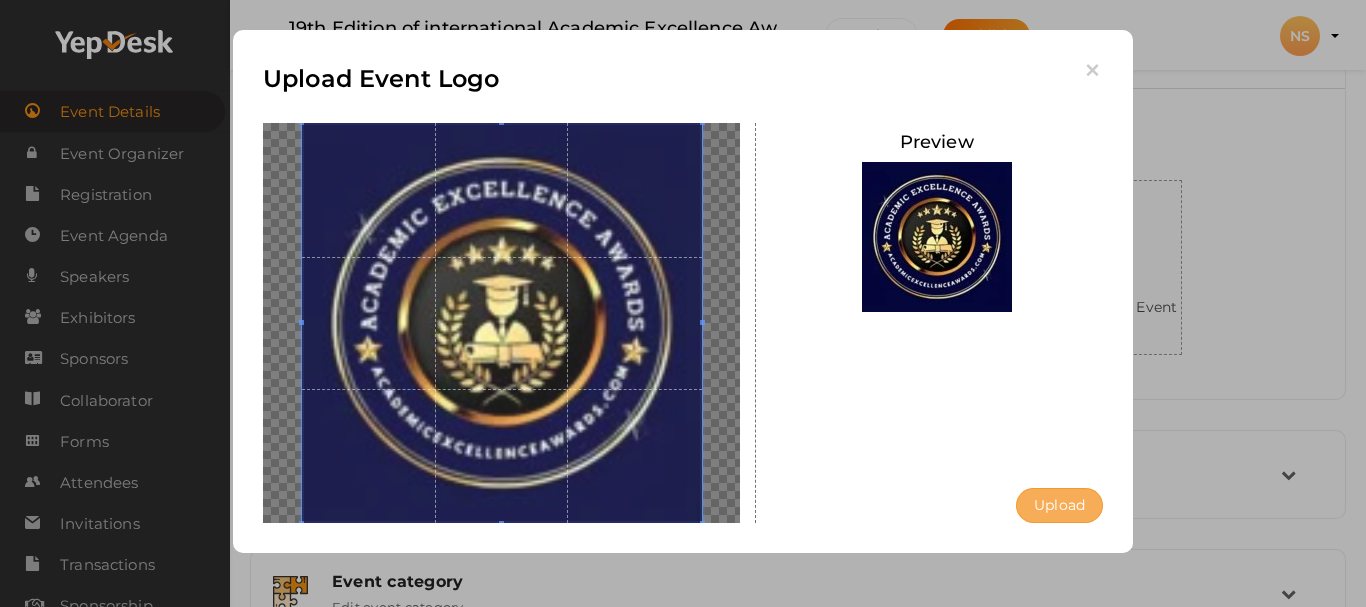 click on "Upload" at bounding box center [1059, 505] 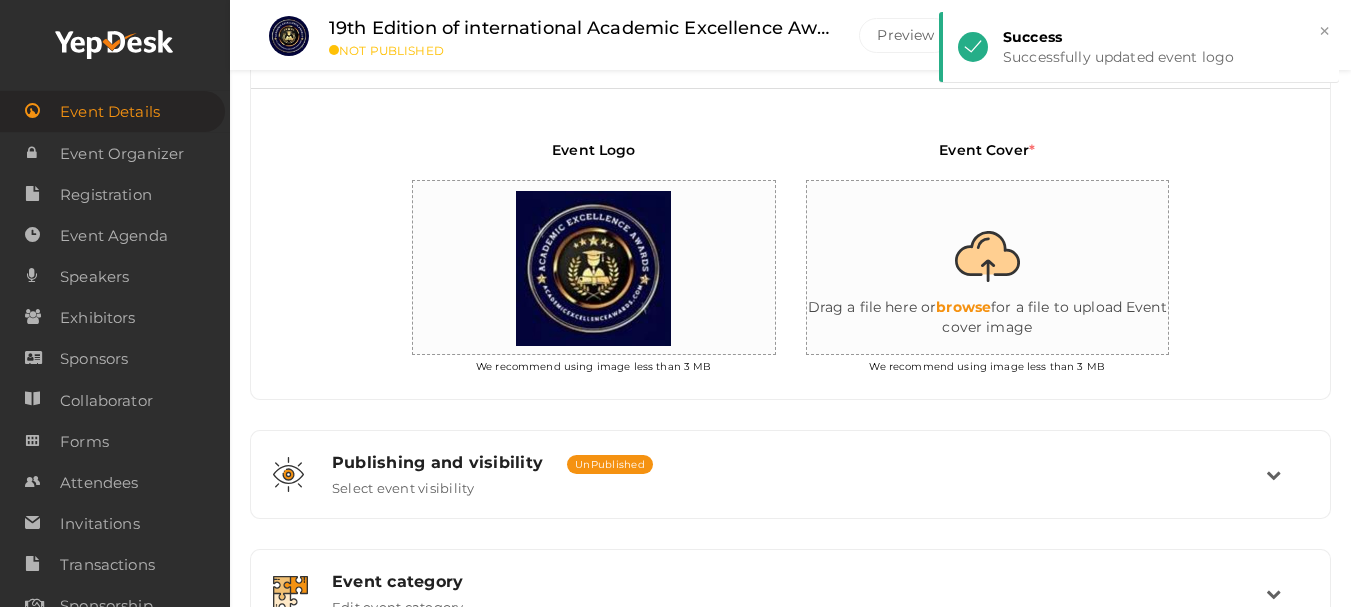 click at bounding box center (1007, 268) 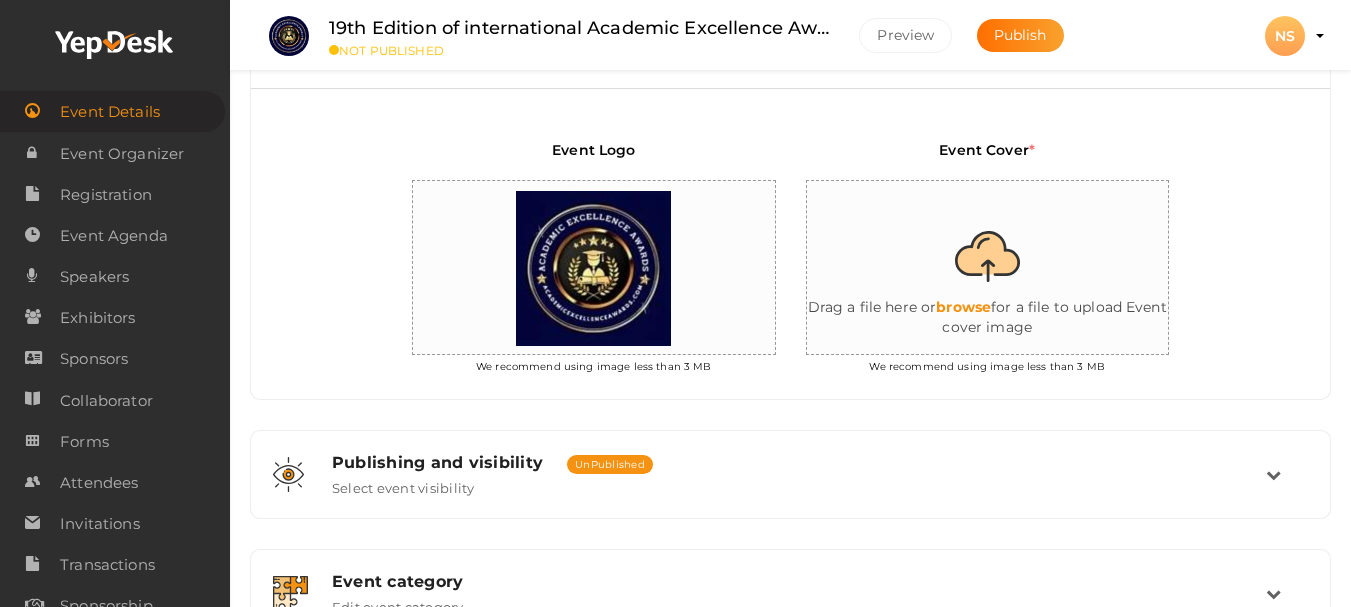 type on "C:\fakepath\Copy-of-AE-awards-12-300x123.jpg" 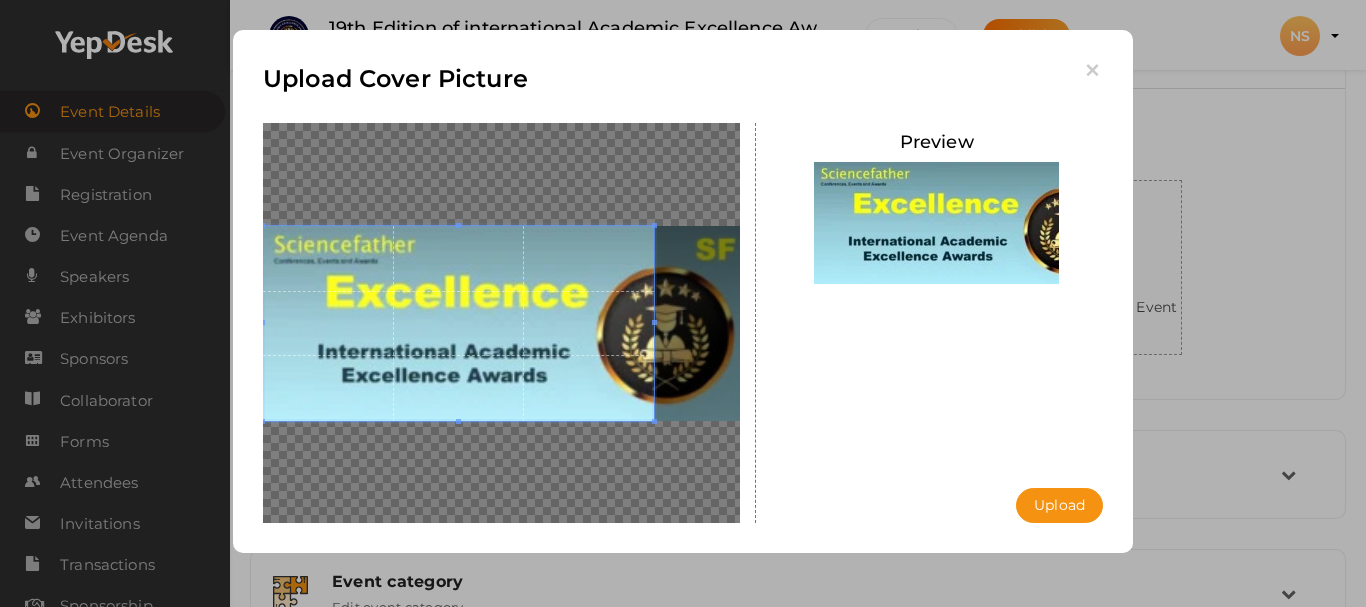 drag, startPoint x: 499, startPoint y: 329, endPoint x: 419, endPoint y: 343, distance: 81.21576 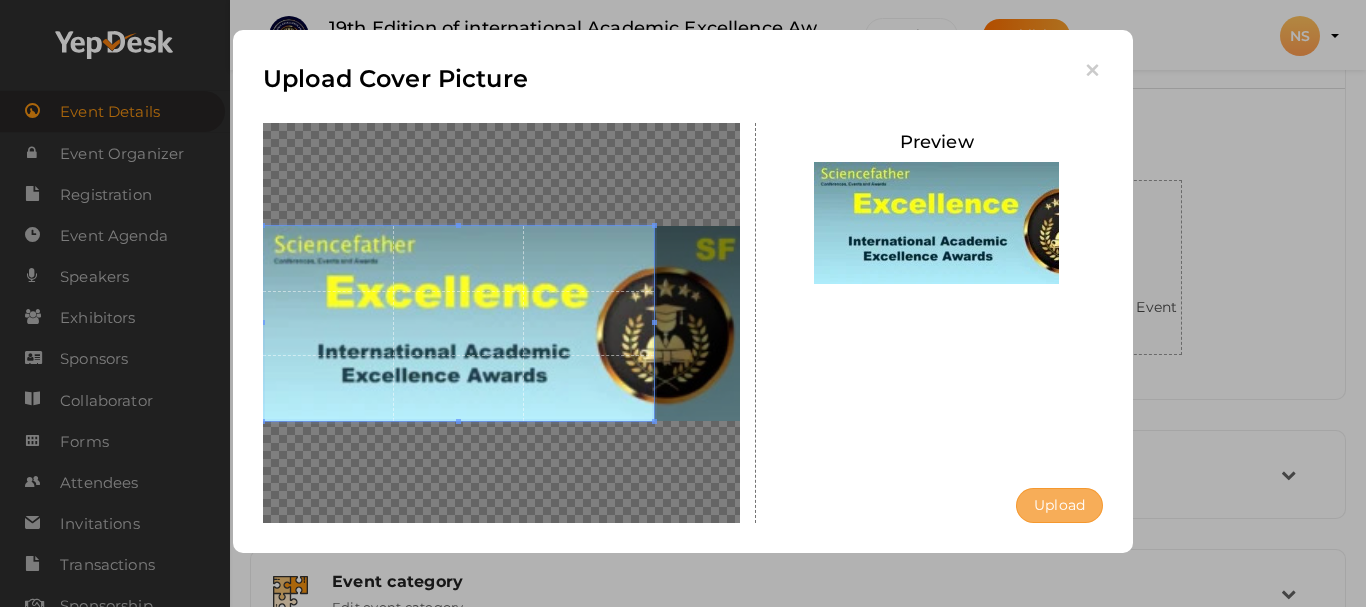 click on "Upload" at bounding box center (1059, 505) 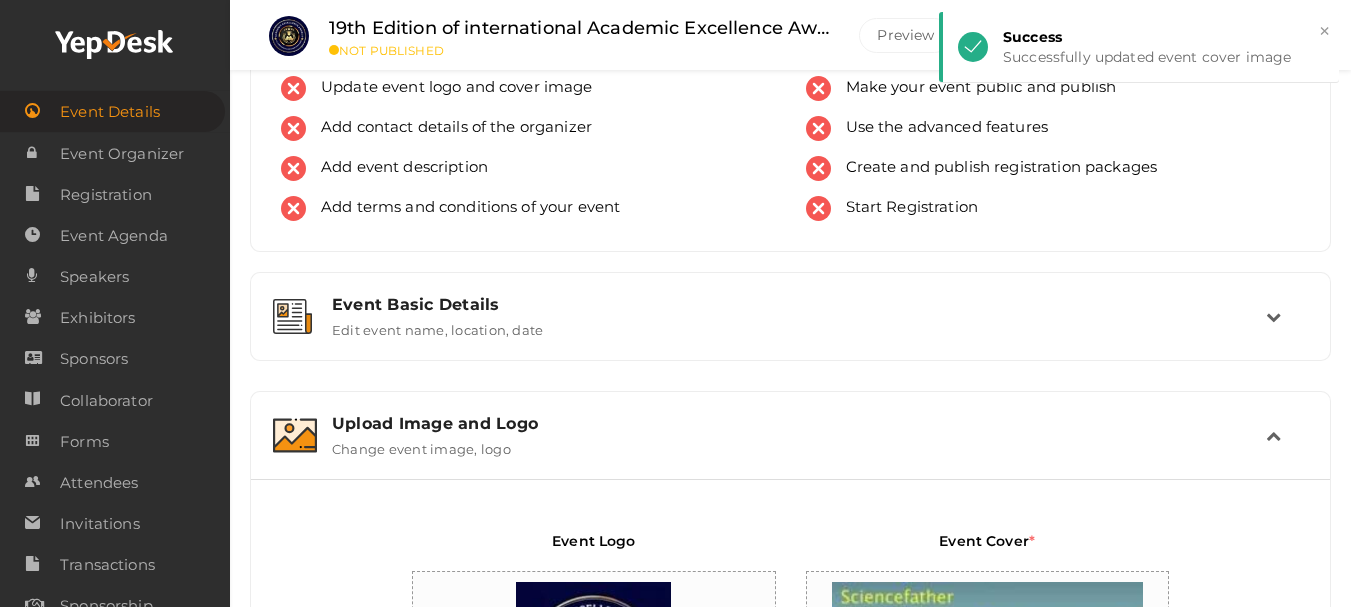scroll, scrollTop: 54, scrollLeft: 0, axis: vertical 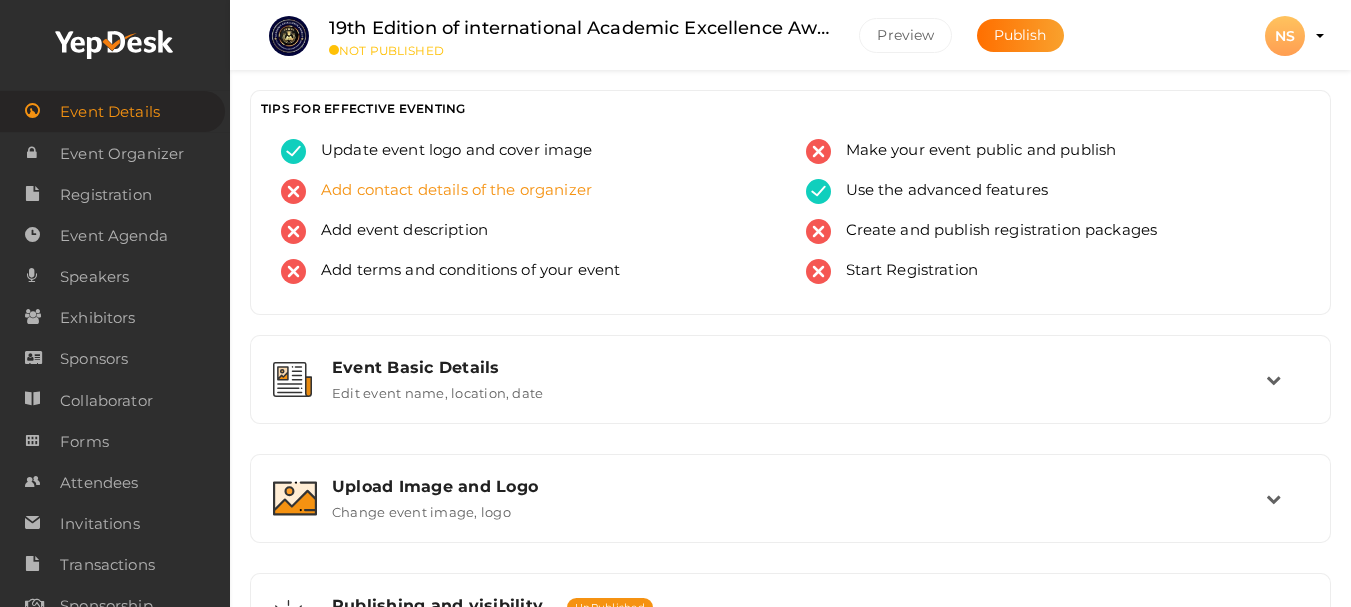 click on "Add contact details of the
organizer" at bounding box center [449, 191] 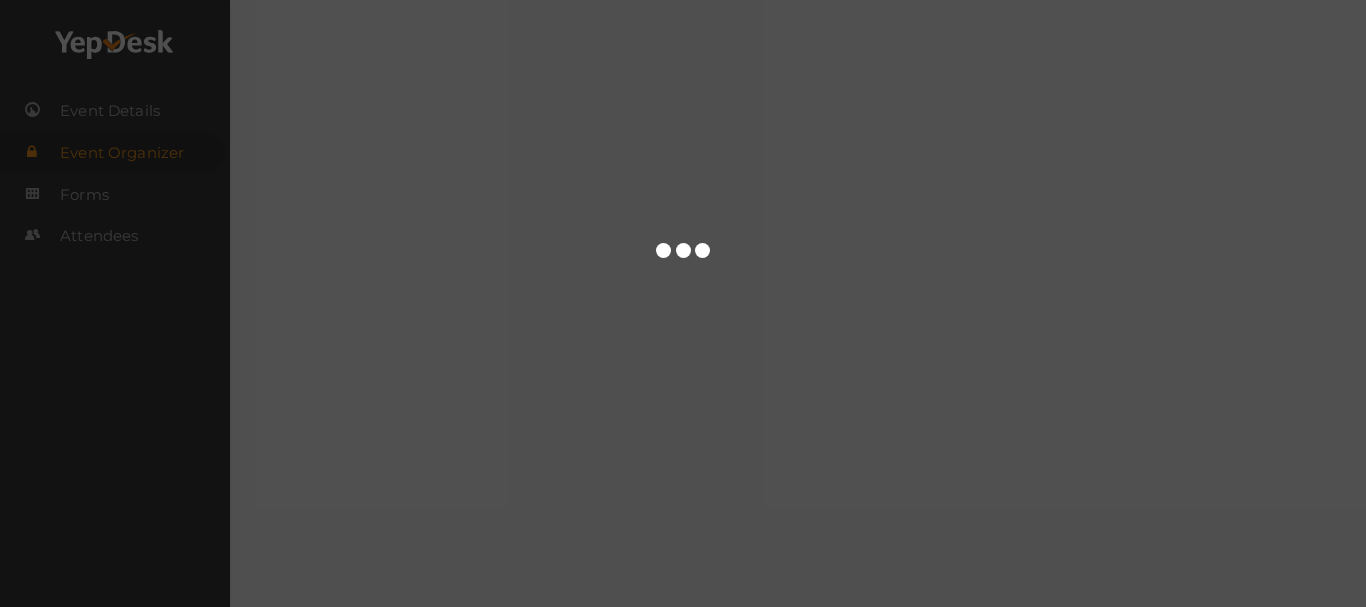 scroll, scrollTop: 0, scrollLeft: 0, axis: both 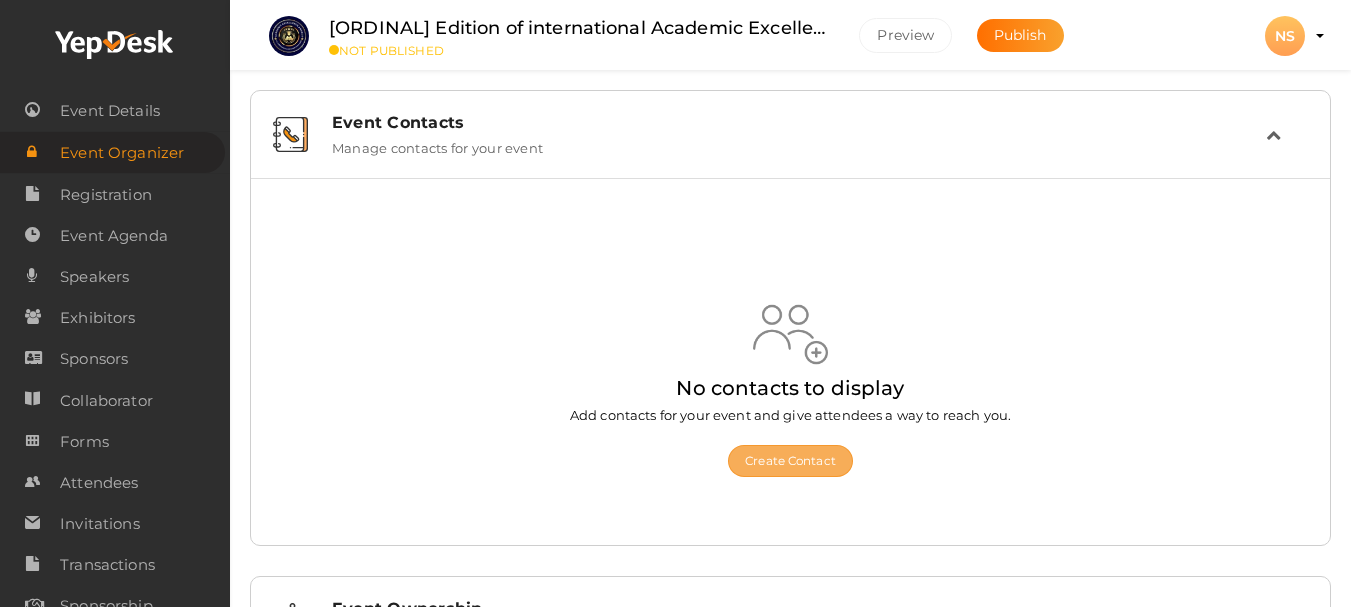 click on "Create Contact" at bounding box center (790, 461) 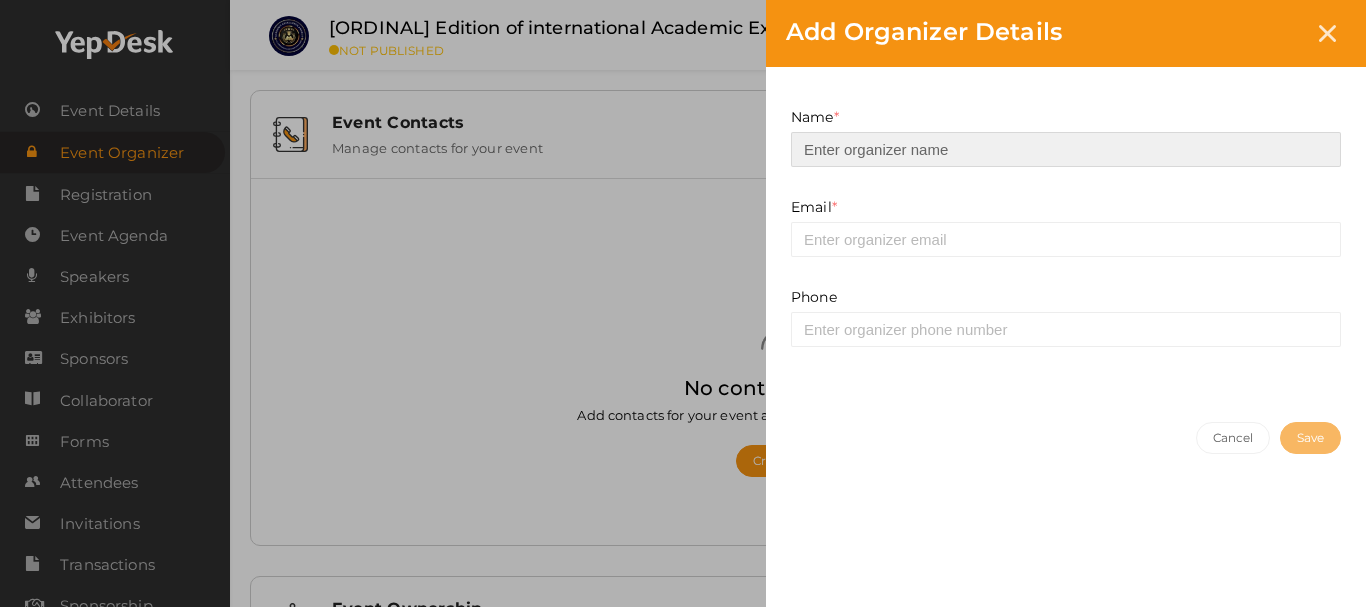 click at bounding box center (1066, 149) 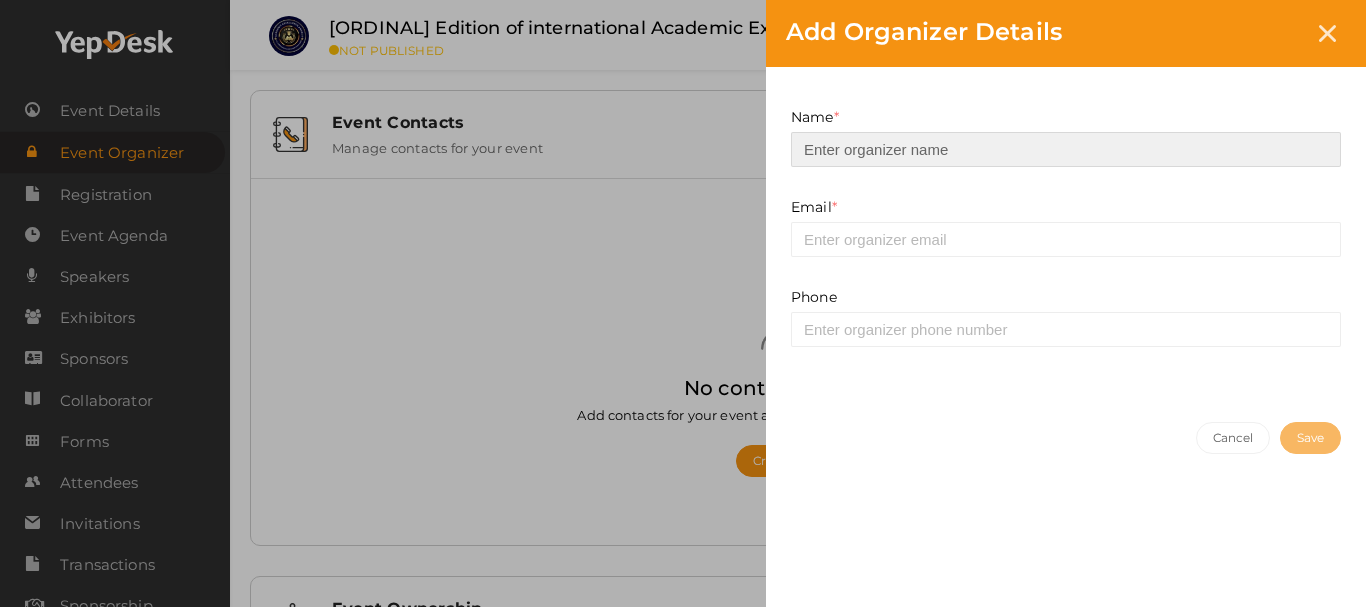type on "ScienceFather" 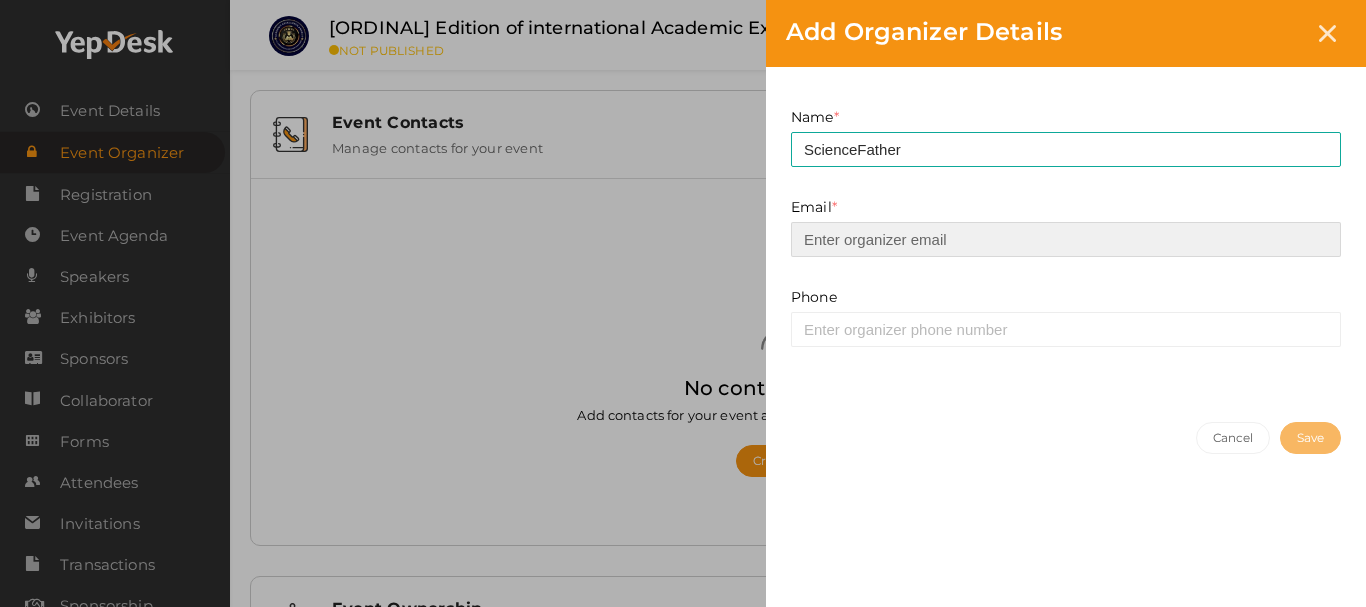 click at bounding box center [1066, 239] 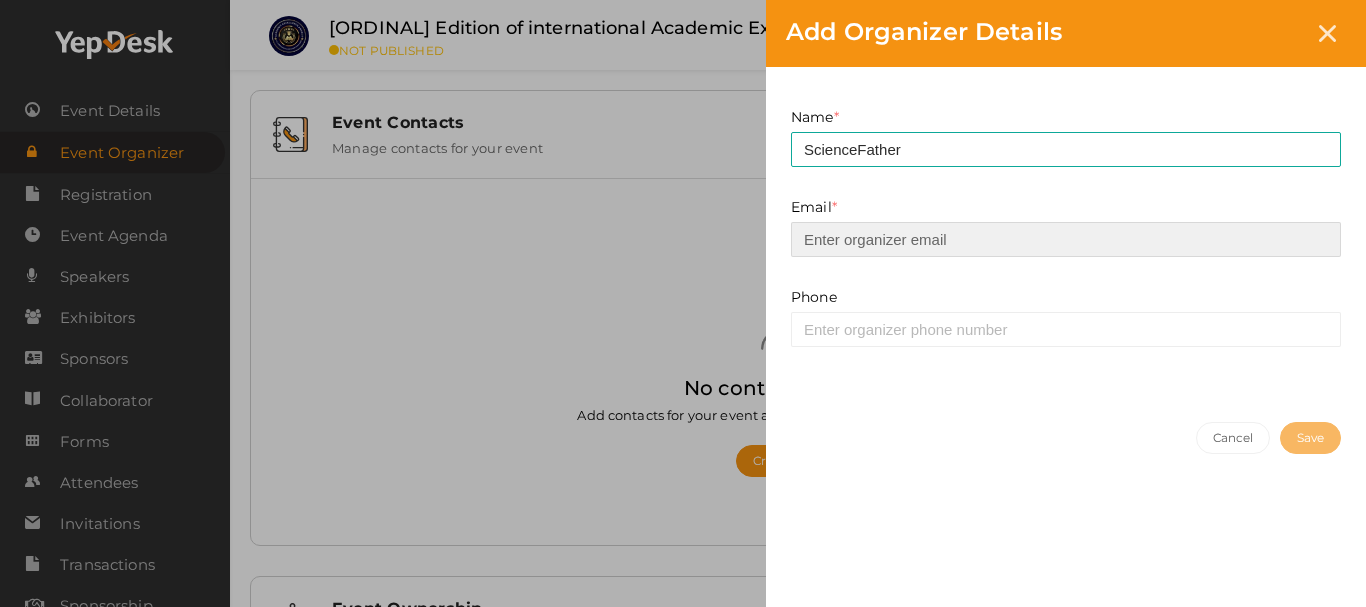 type on "academicaward1995@[EXAMPLE.COM]" 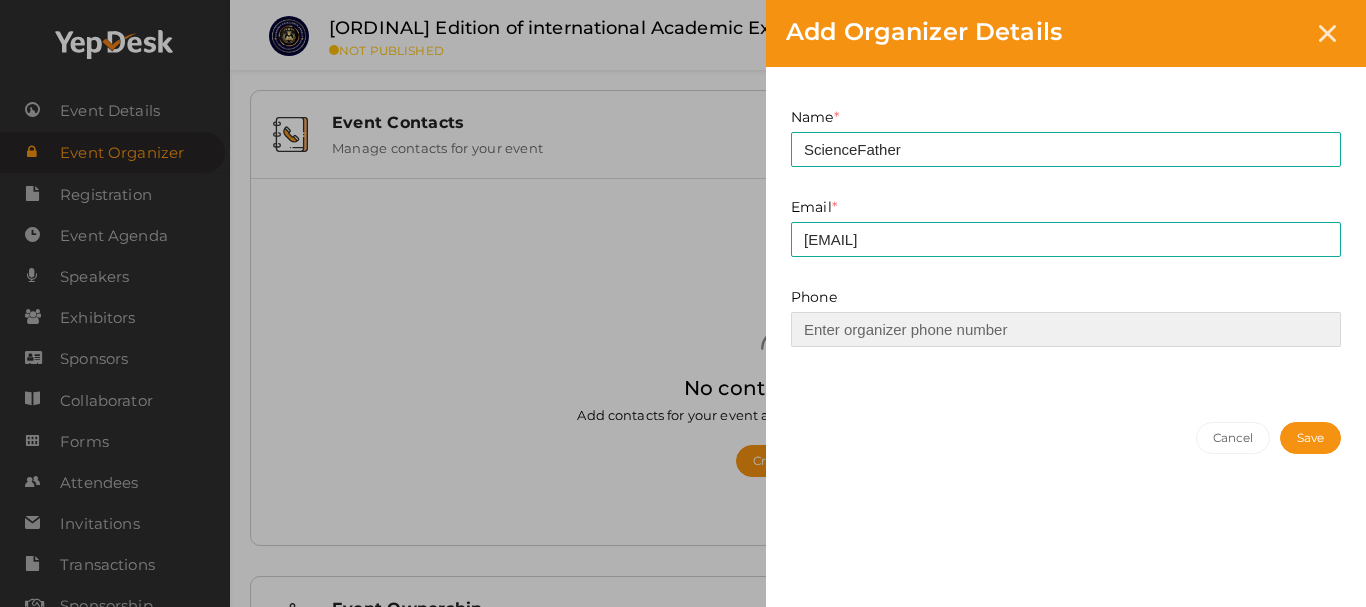 click at bounding box center [1066, 329] 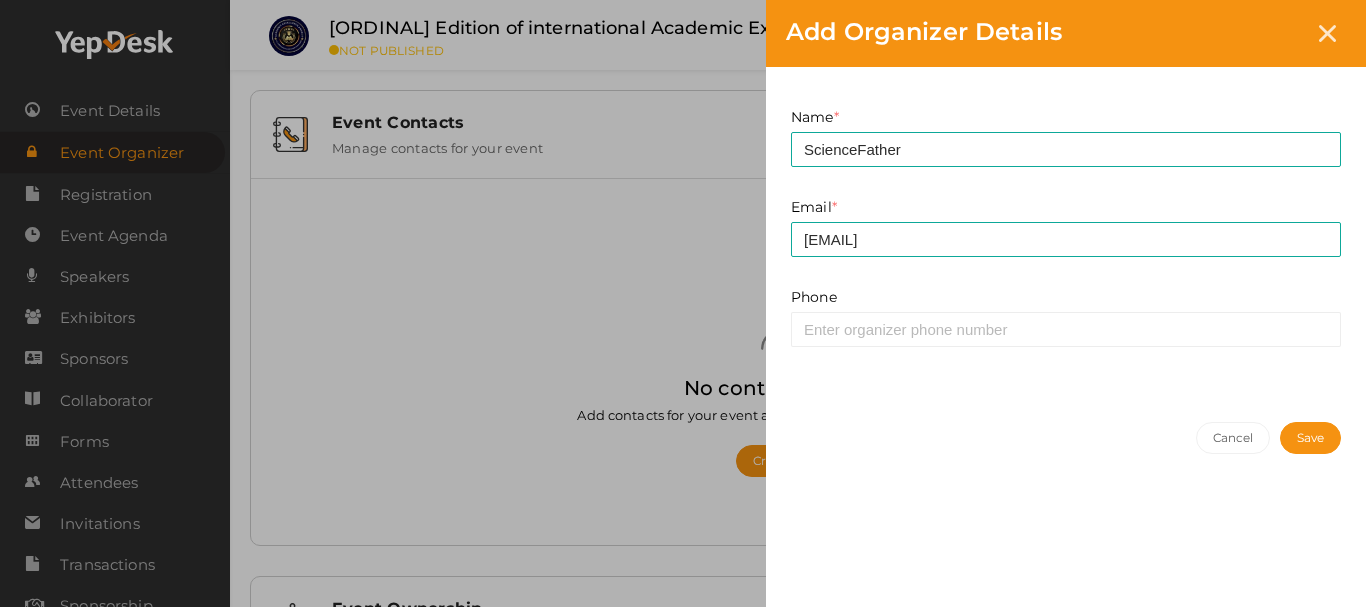 click on "Save" at bounding box center [1310, 438] 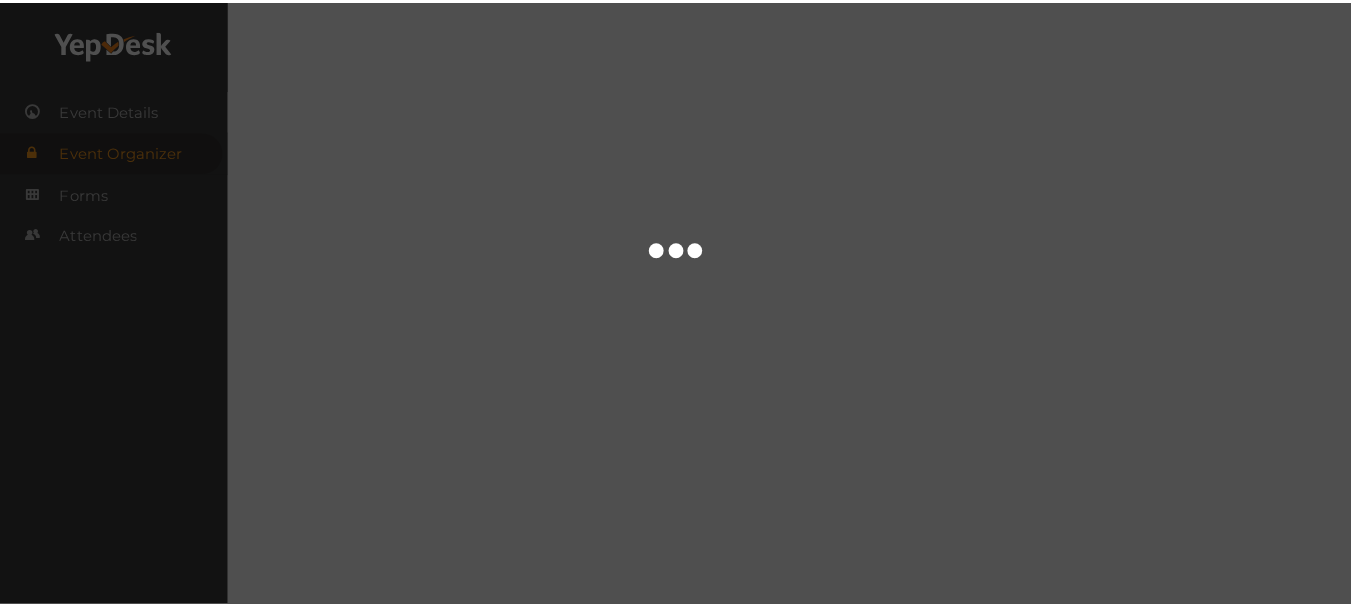 scroll, scrollTop: 0, scrollLeft: 0, axis: both 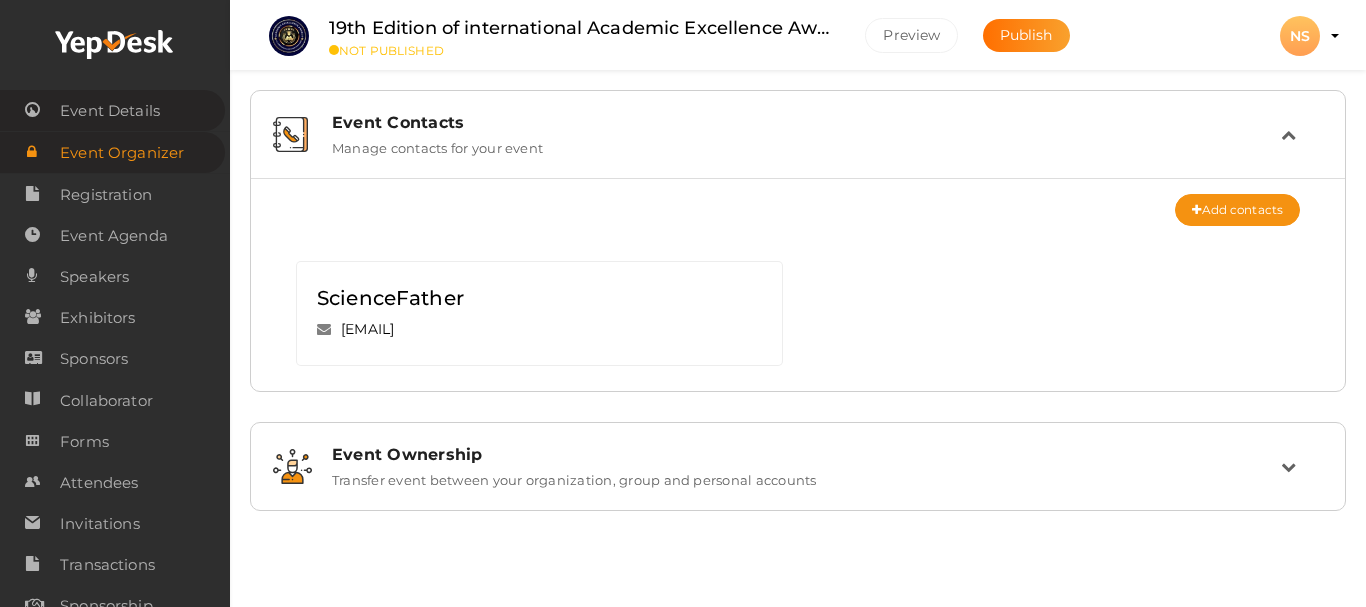 click on "Event Details" at bounding box center [110, 111] 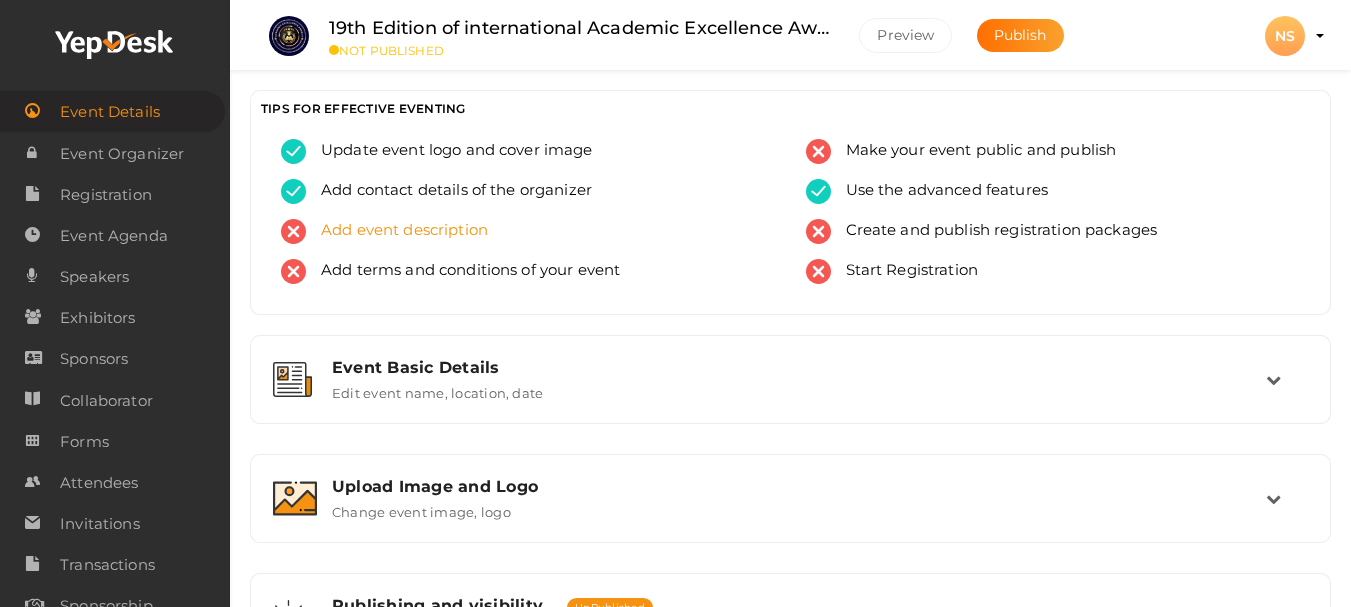 click on "Add event description" at bounding box center [397, 231] 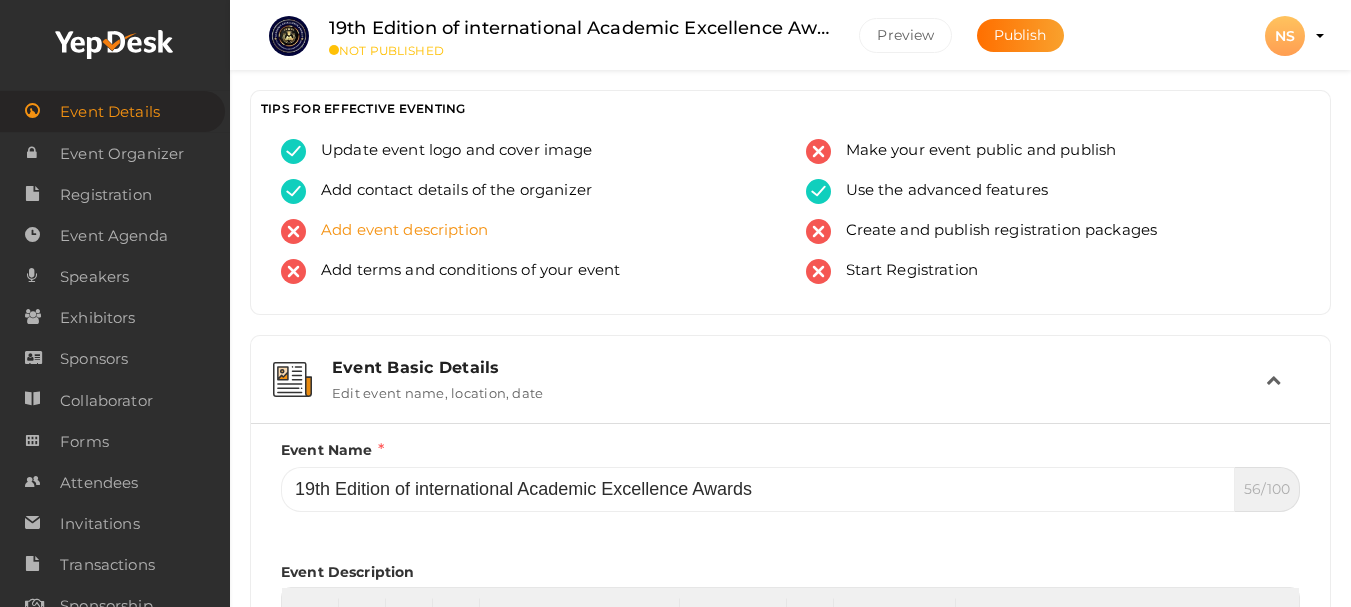 scroll, scrollTop: 423, scrollLeft: 0, axis: vertical 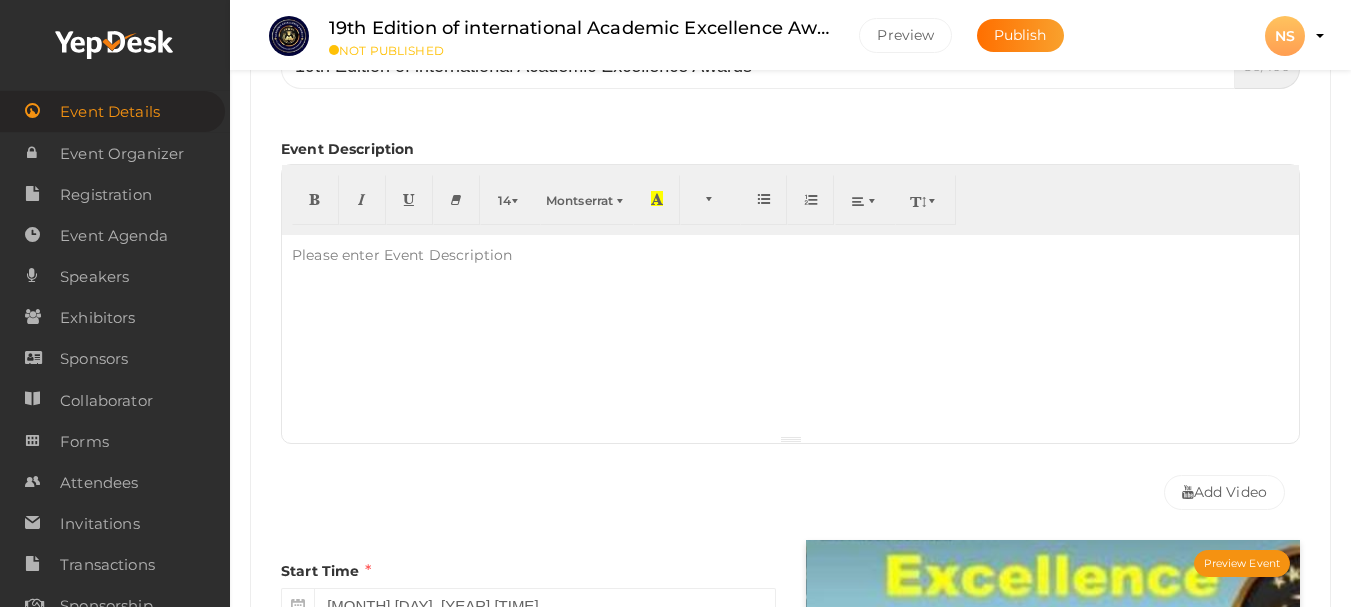 click at bounding box center [790, 335] 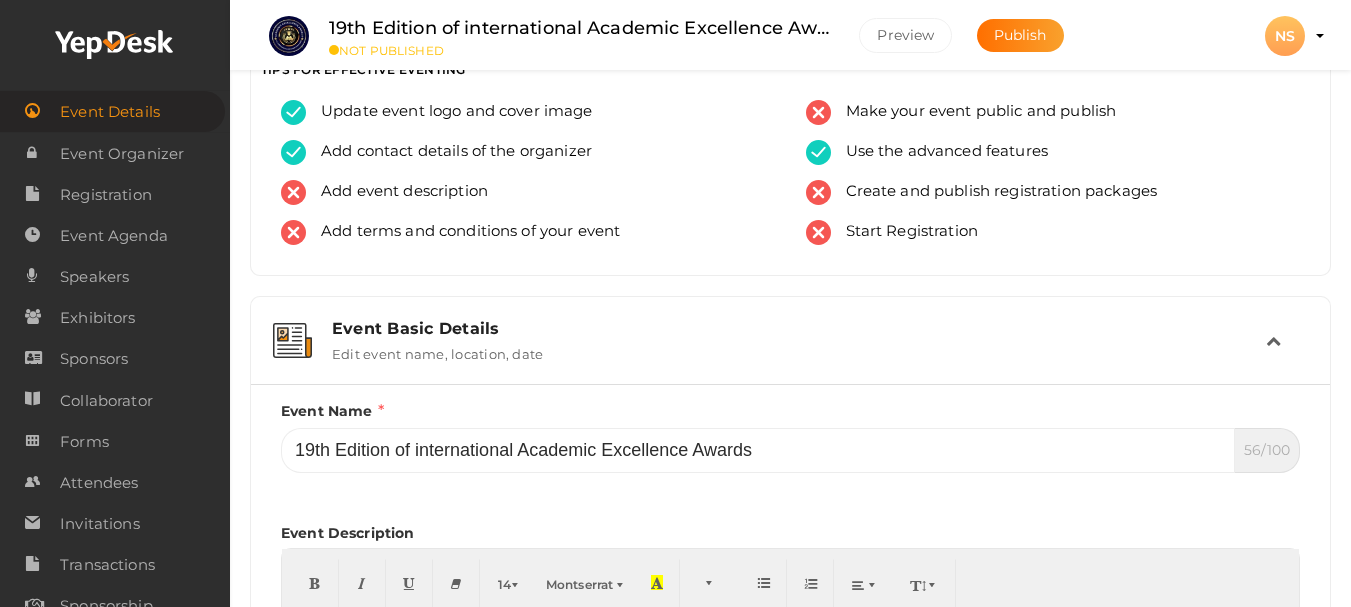 scroll, scrollTop: 0, scrollLeft: 0, axis: both 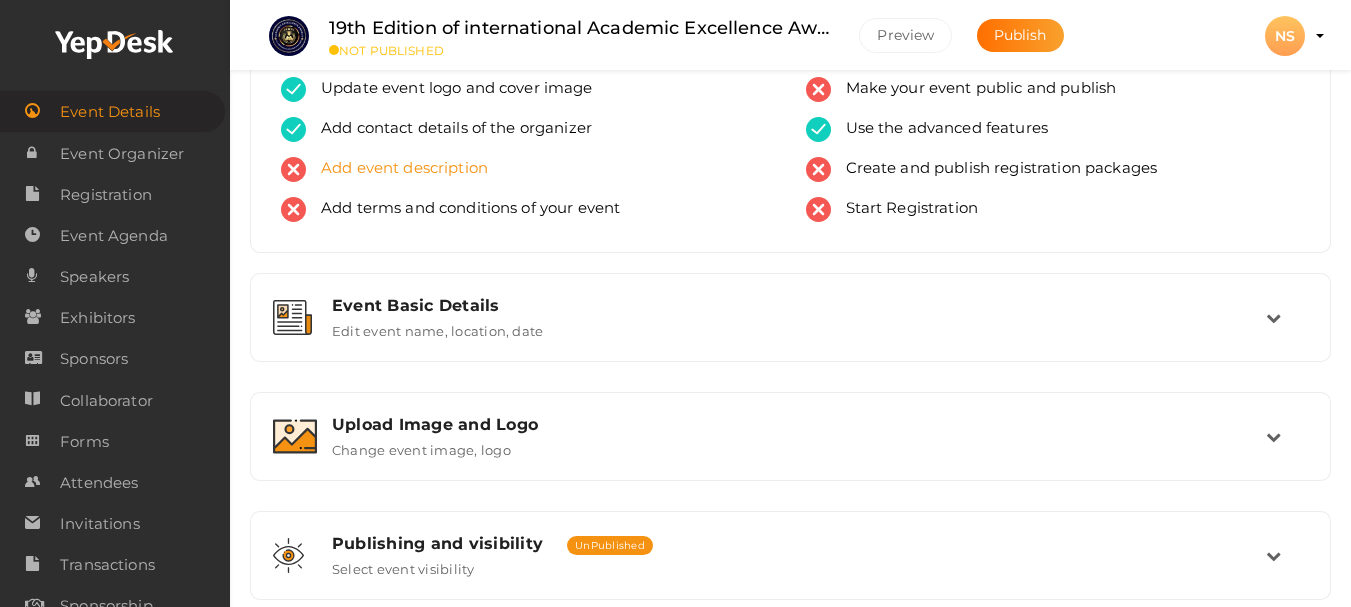 click on "Add event description" at bounding box center (397, 169) 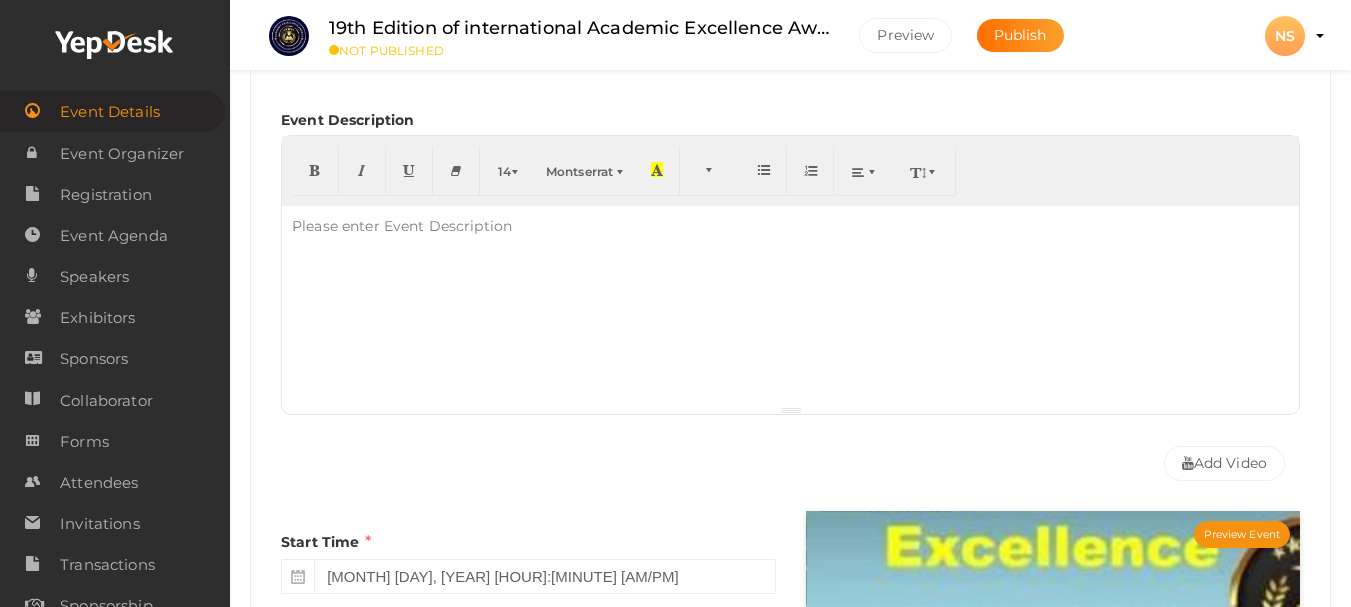 scroll, scrollTop: 462, scrollLeft: 0, axis: vertical 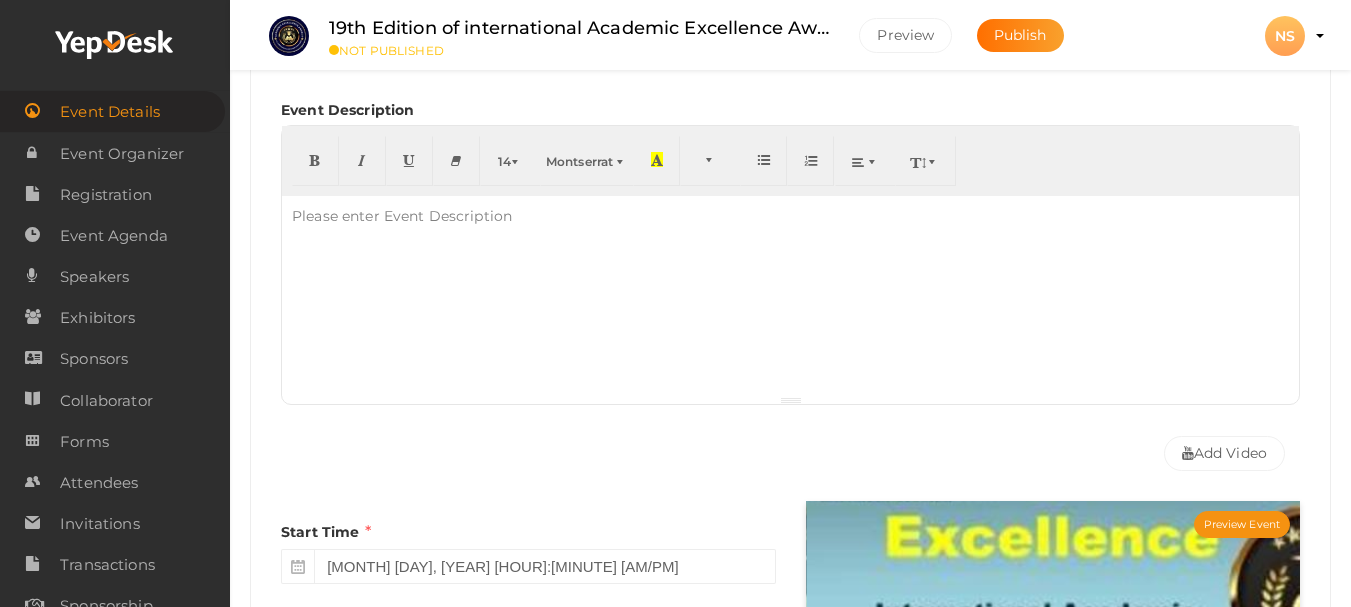 paste 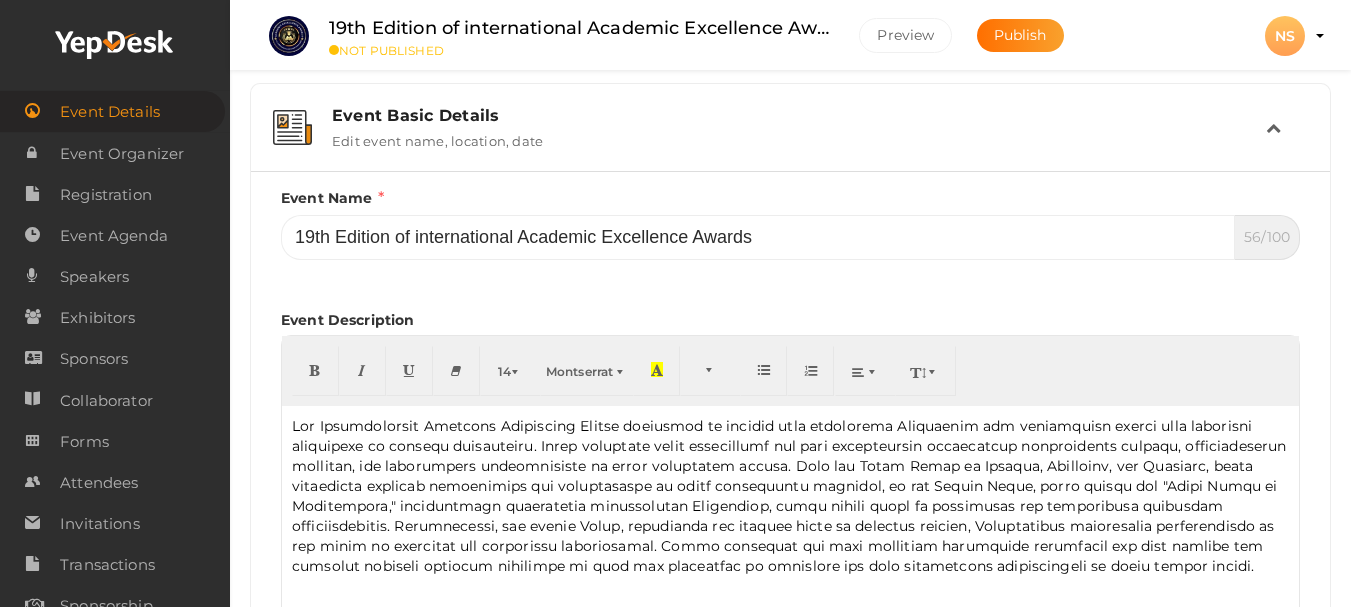 scroll, scrollTop: 0, scrollLeft: 0, axis: both 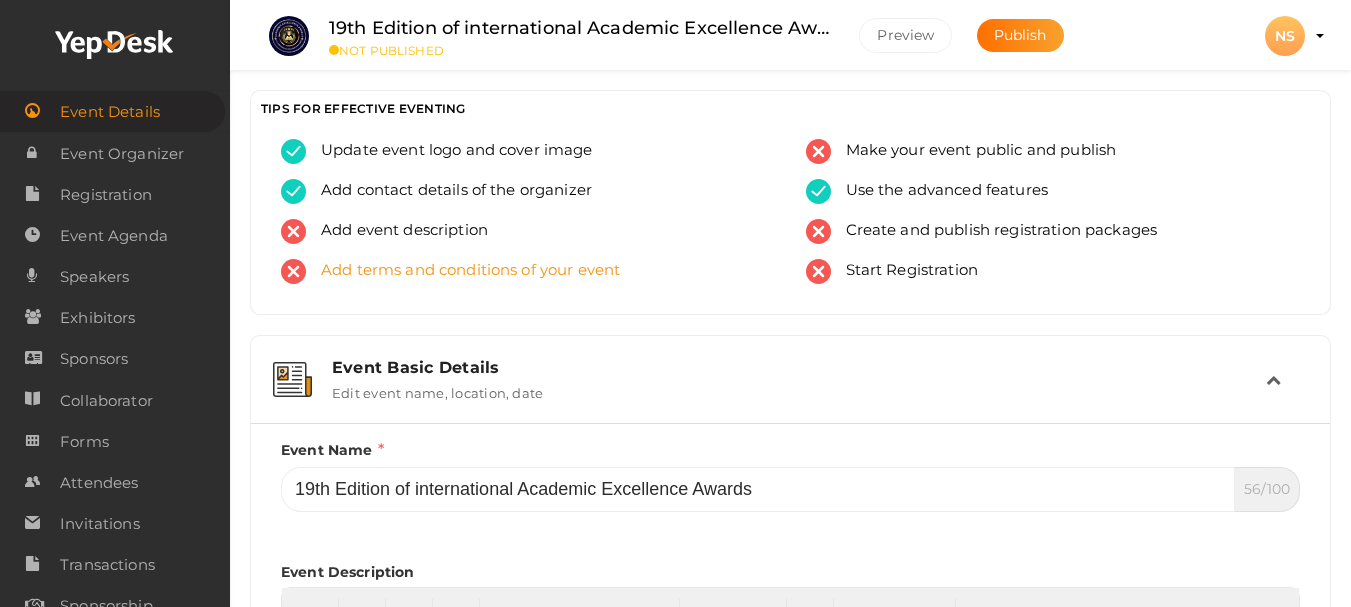 click on "Add terms and conditions of
your event" at bounding box center [463, 271] 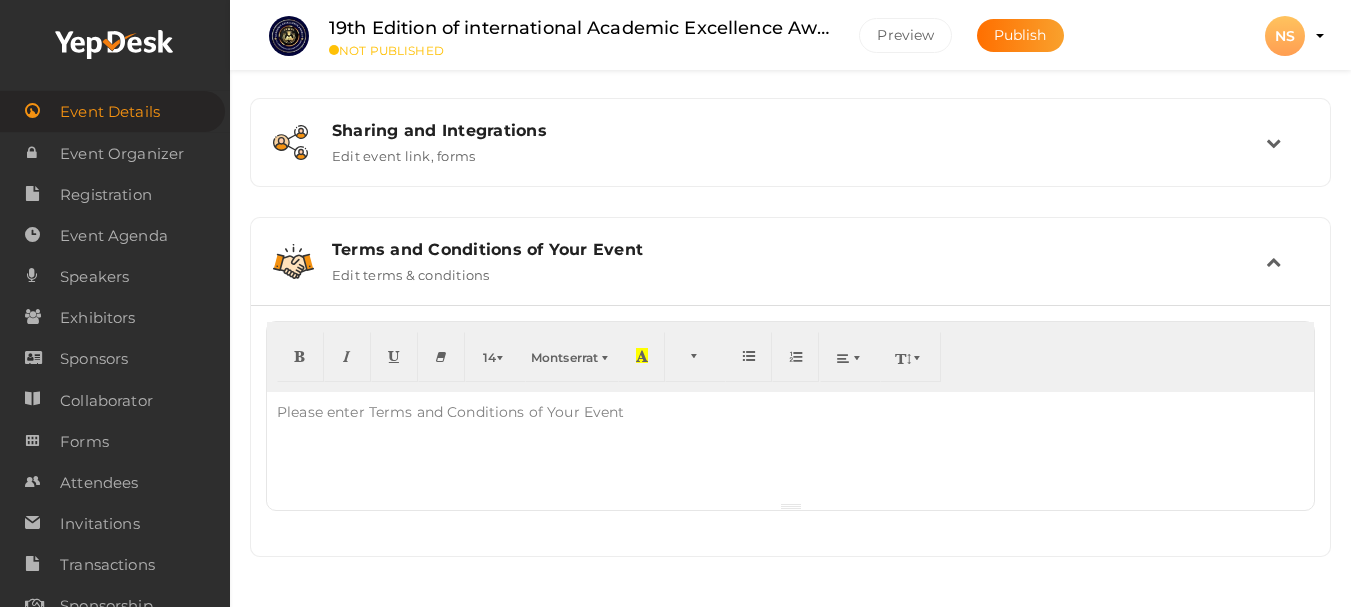 scroll, scrollTop: 45, scrollLeft: 0, axis: vertical 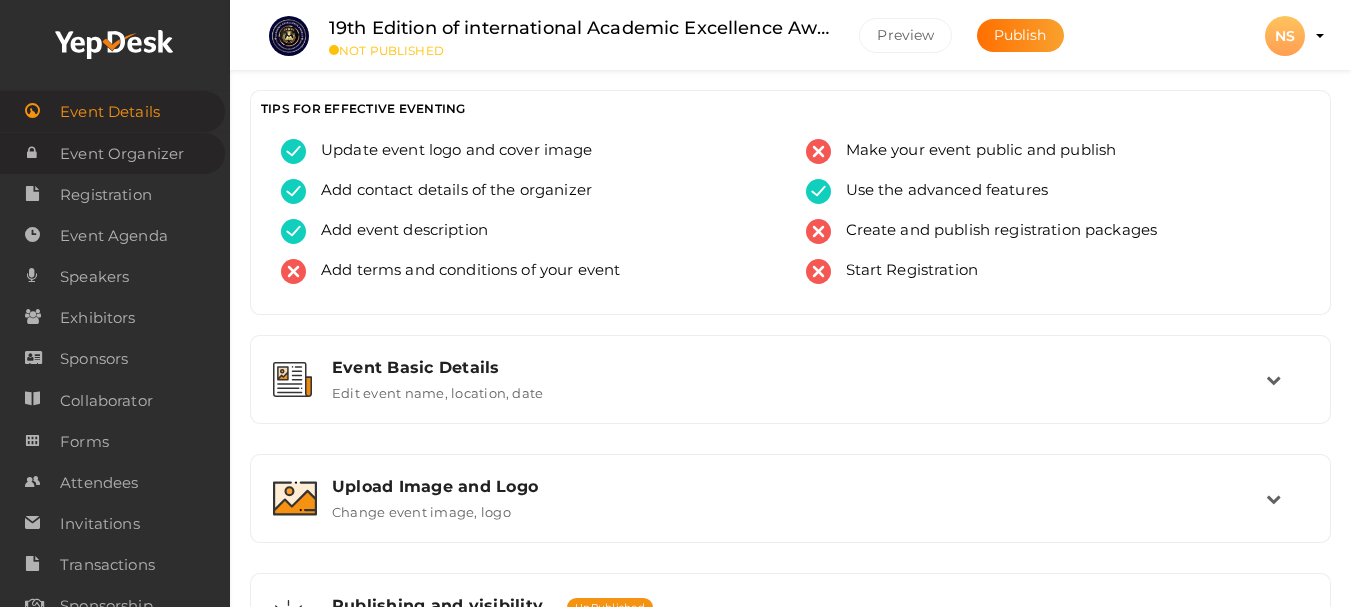 click on "Event Organizer" at bounding box center [122, 154] 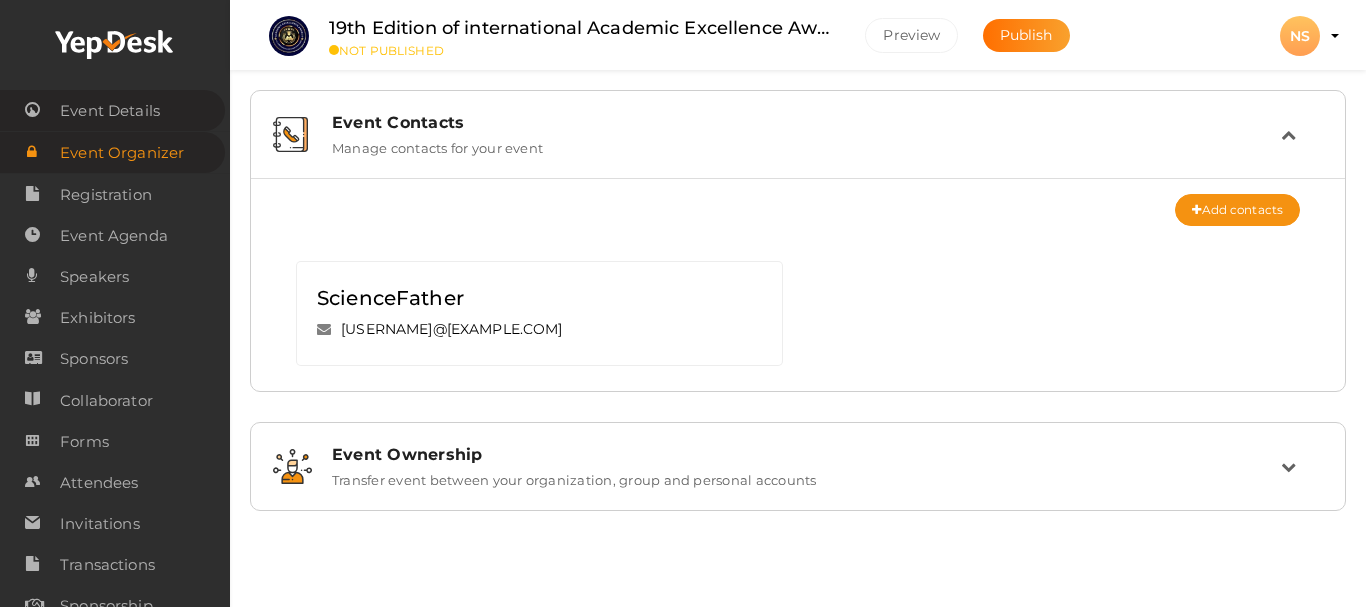 click on "Event Details" at bounding box center (110, 111) 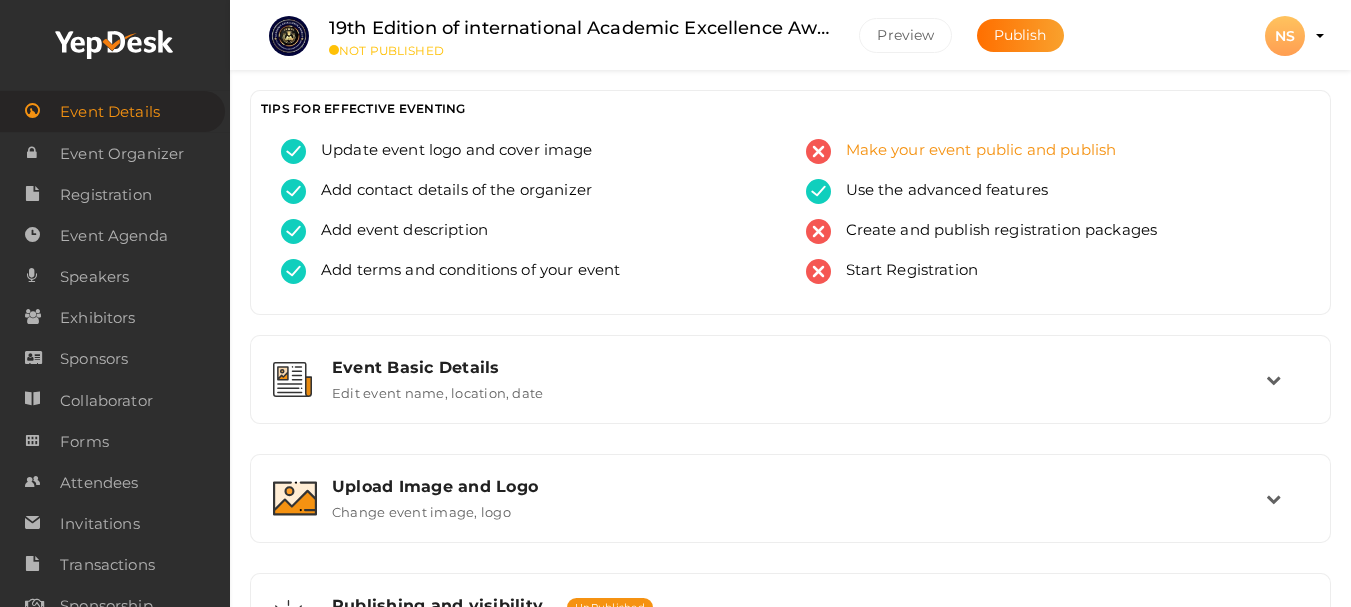click on "Make your event public and publish" at bounding box center (974, 151) 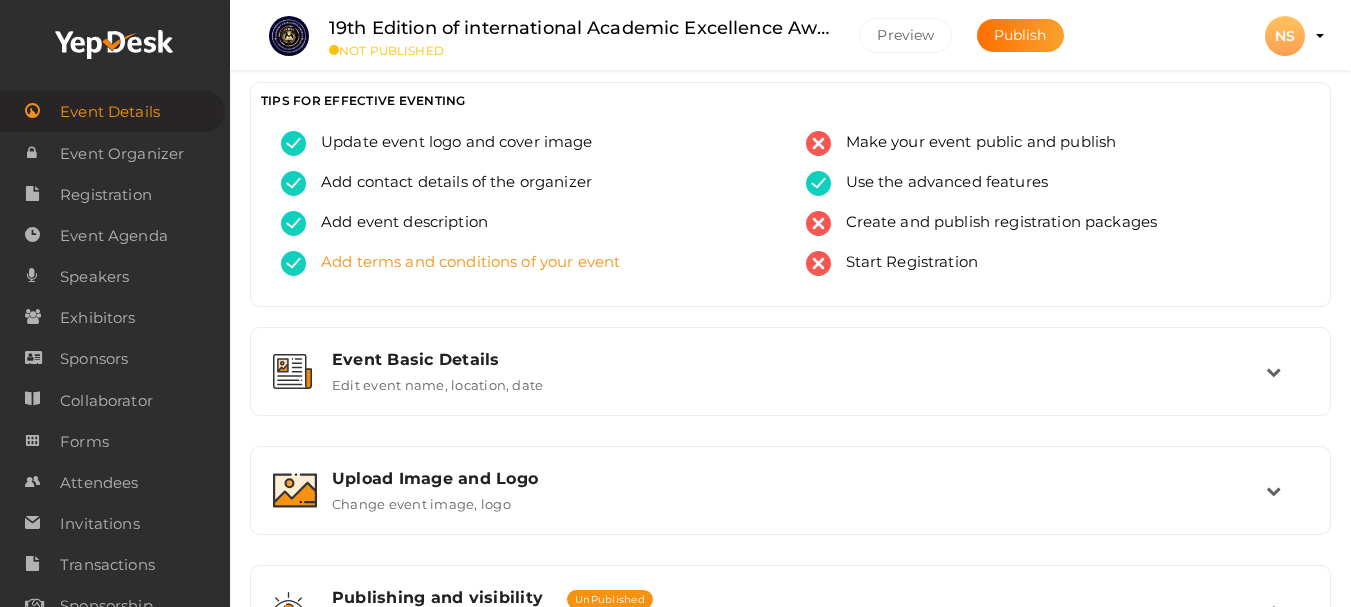 scroll, scrollTop: 0, scrollLeft: 0, axis: both 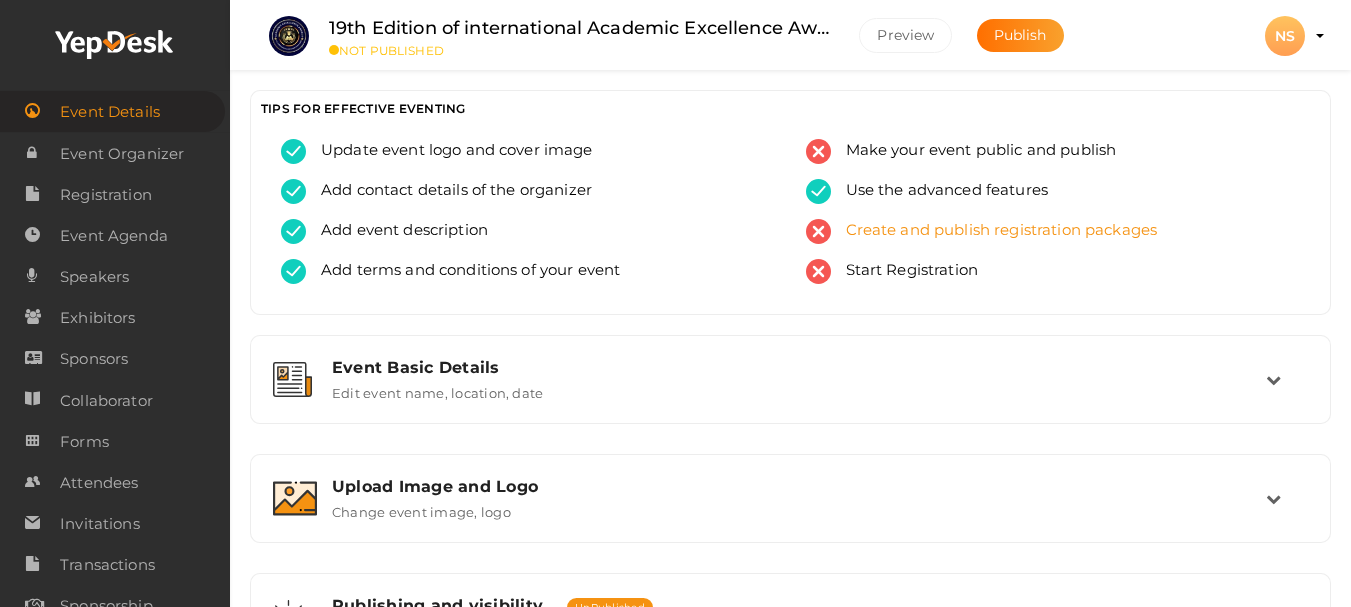 click on "Create and publish
registration packages" at bounding box center [994, 231] 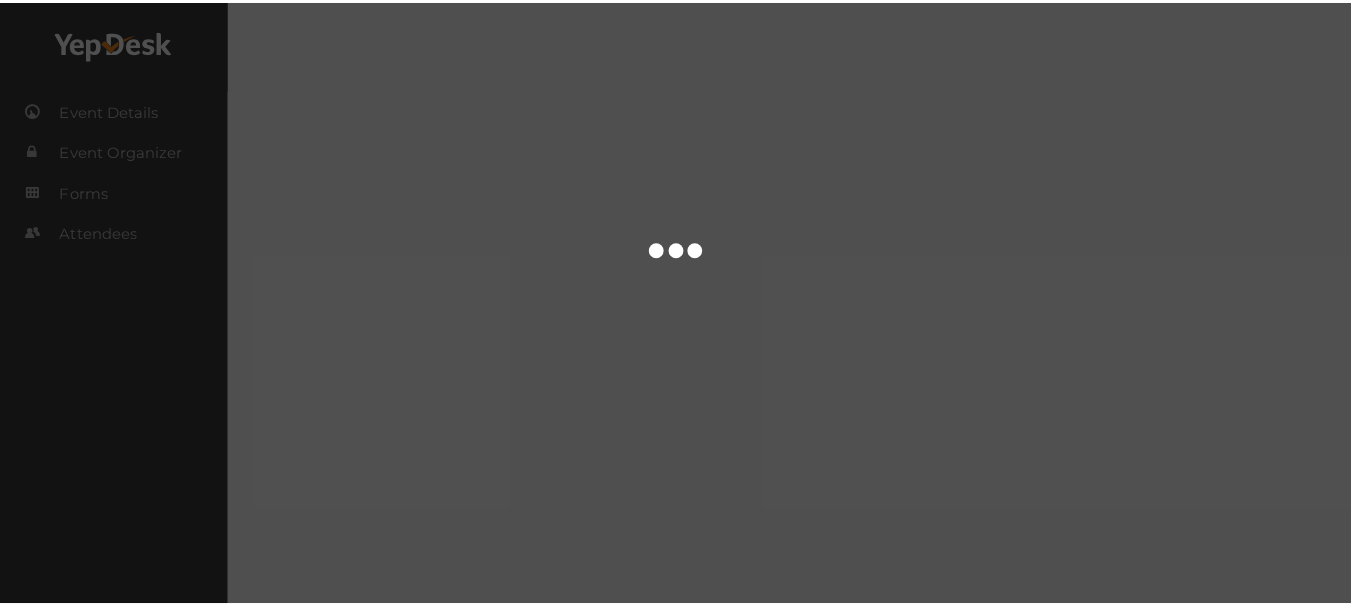 scroll, scrollTop: 0, scrollLeft: 0, axis: both 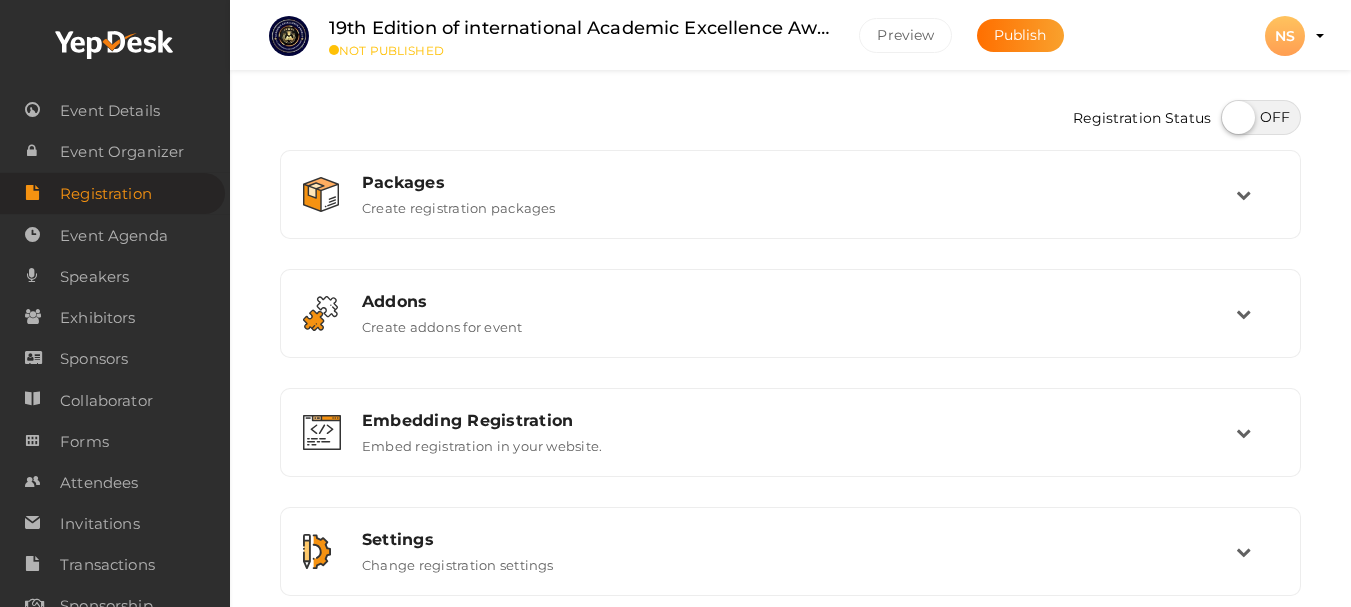 click at bounding box center (1261, 117) 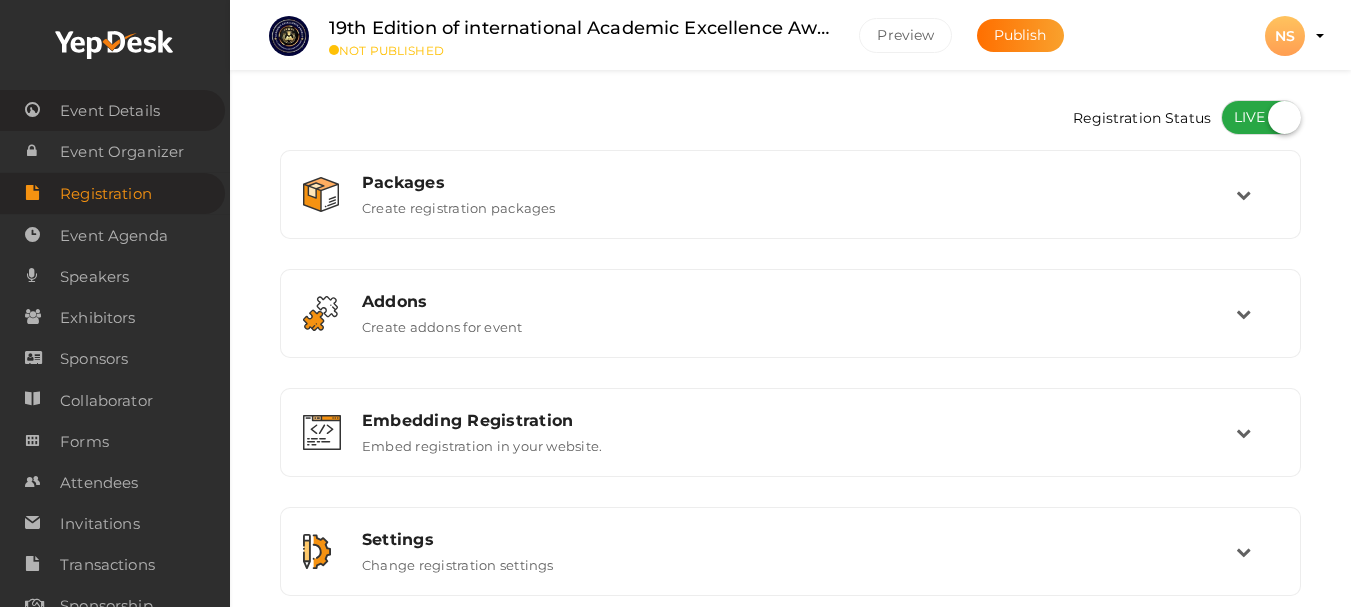 click on "Event Details" at bounding box center [110, 111] 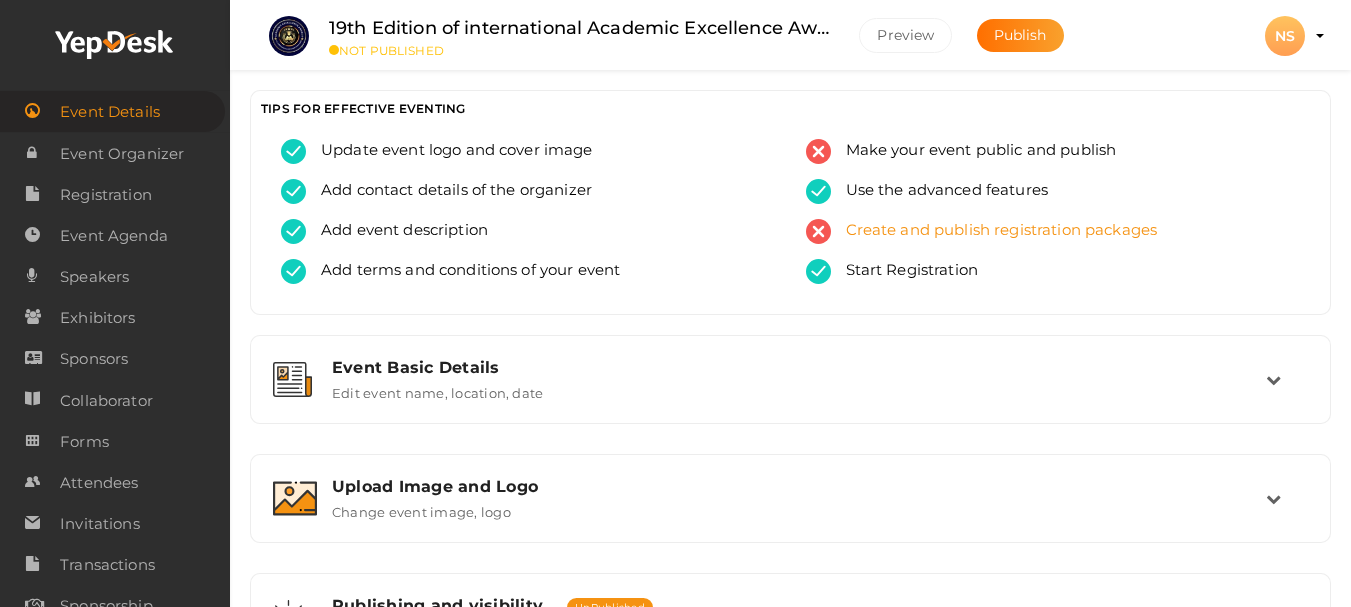 click on "Create and publish
registration packages" at bounding box center [994, 231] 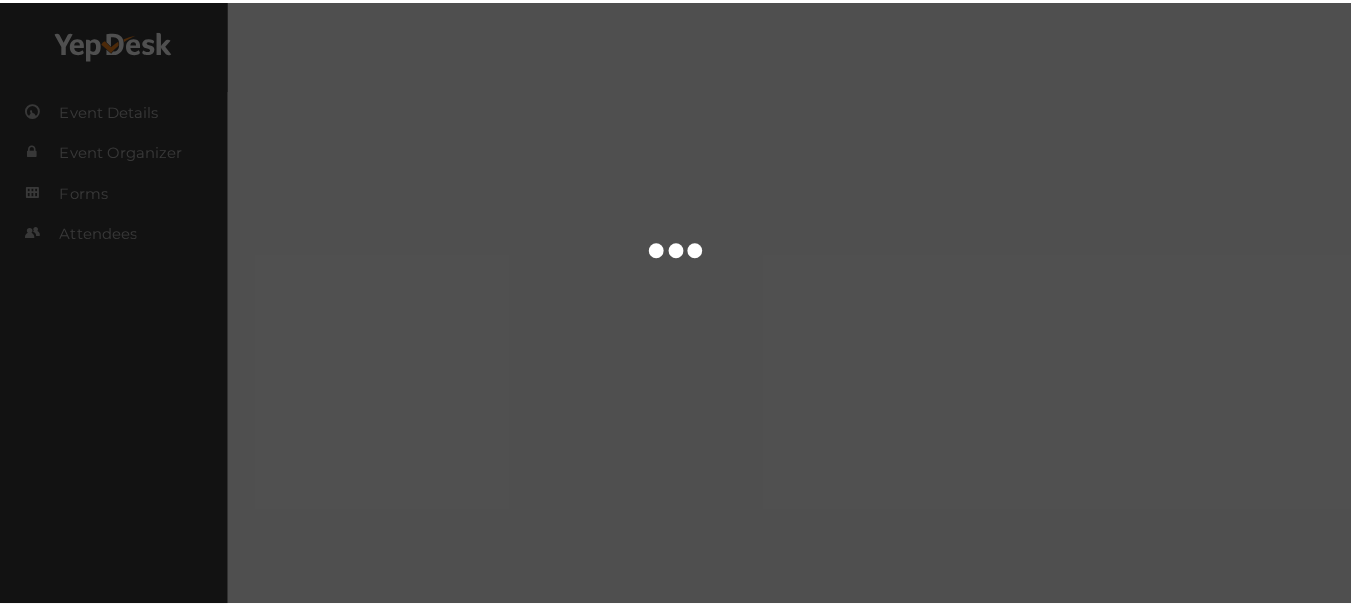 scroll, scrollTop: 0, scrollLeft: 0, axis: both 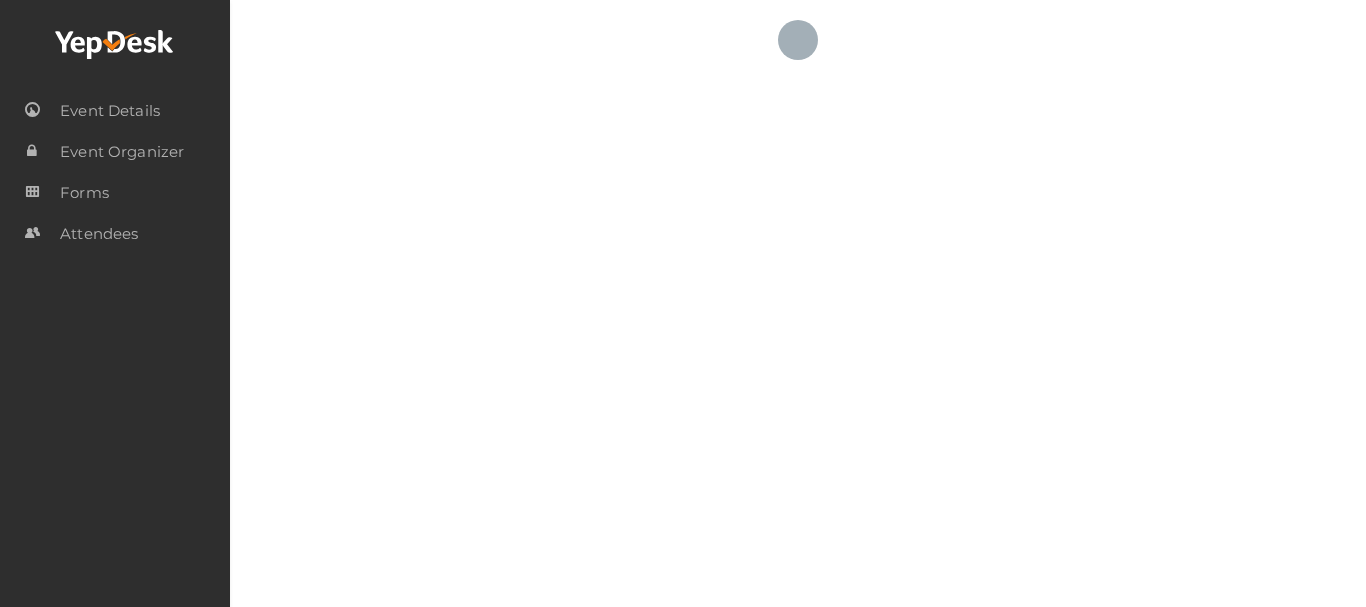 checkbox on "true" 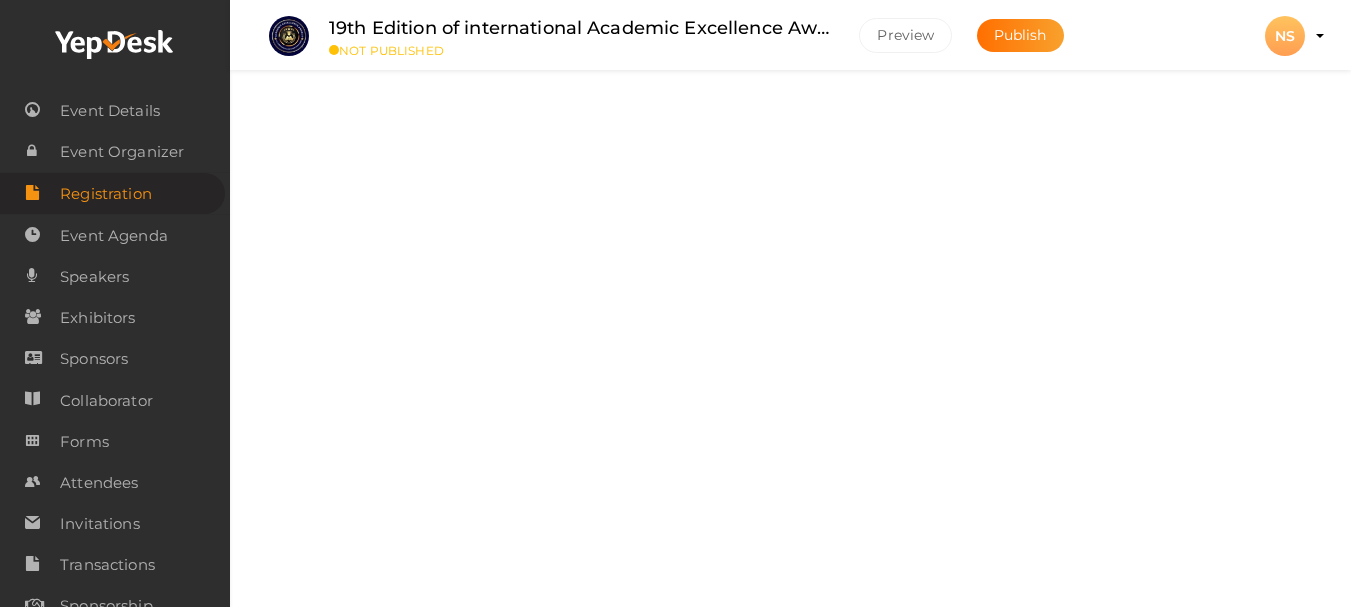 click on "Packages" at bounding box center [799, 182] 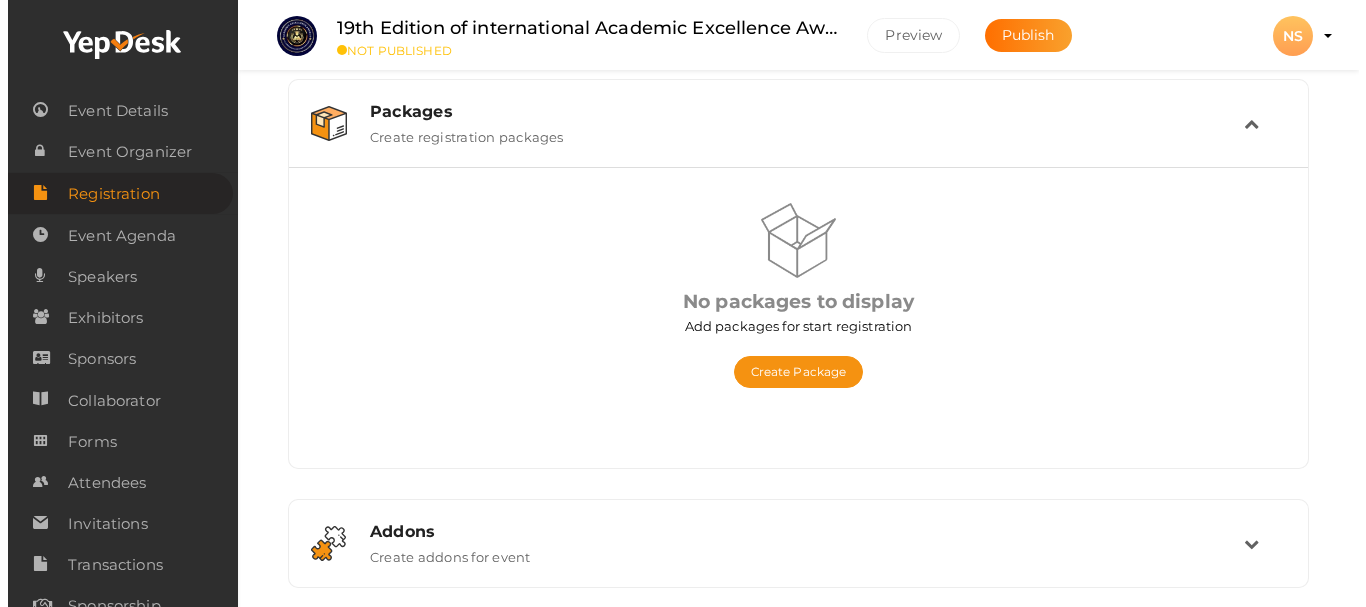 scroll, scrollTop: 100, scrollLeft: 0, axis: vertical 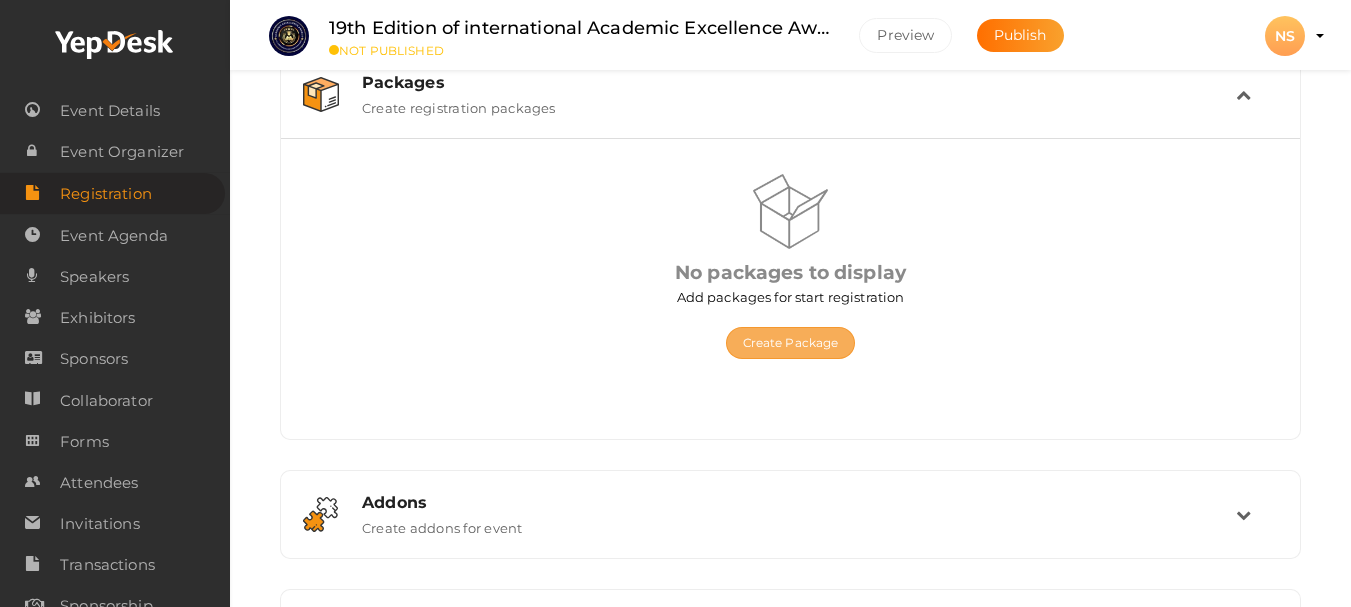 click on "Create Package" at bounding box center [791, 343] 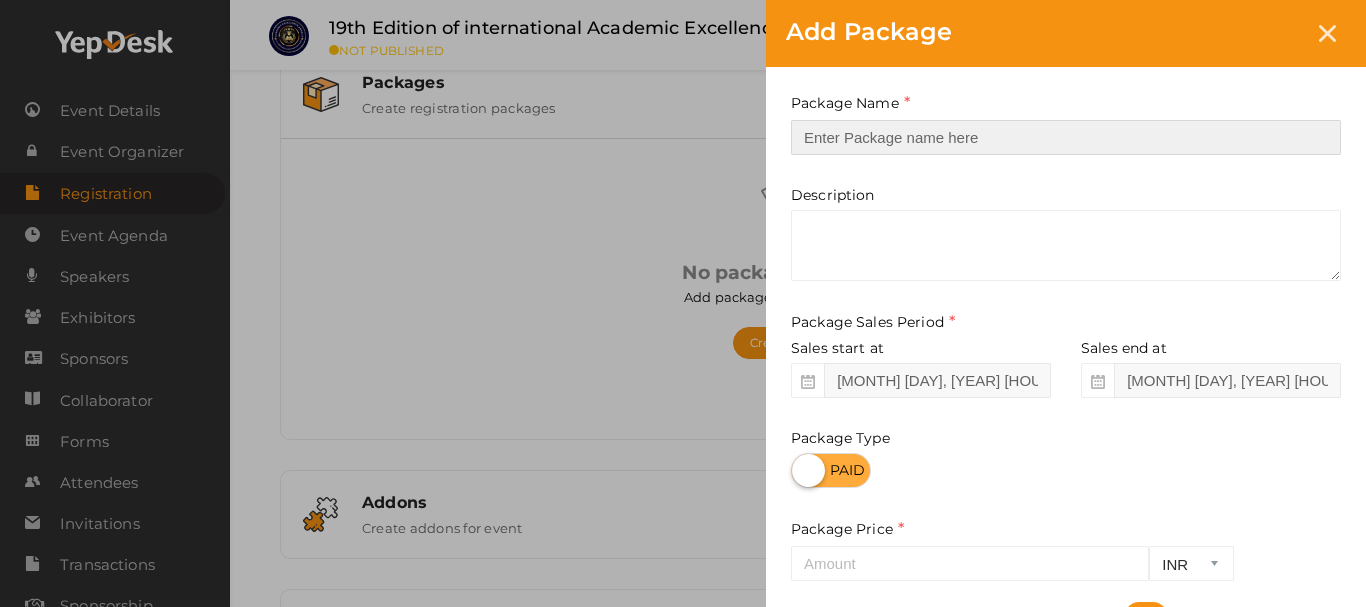 click at bounding box center [1066, 137] 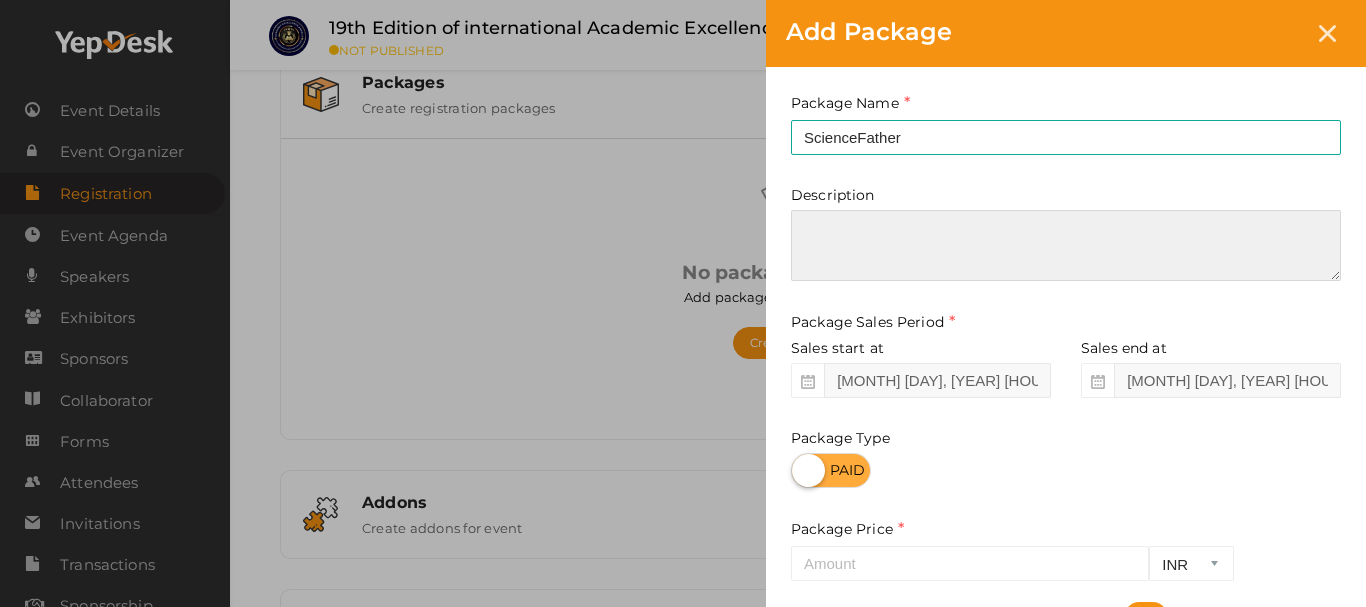 click at bounding box center [1066, 245] 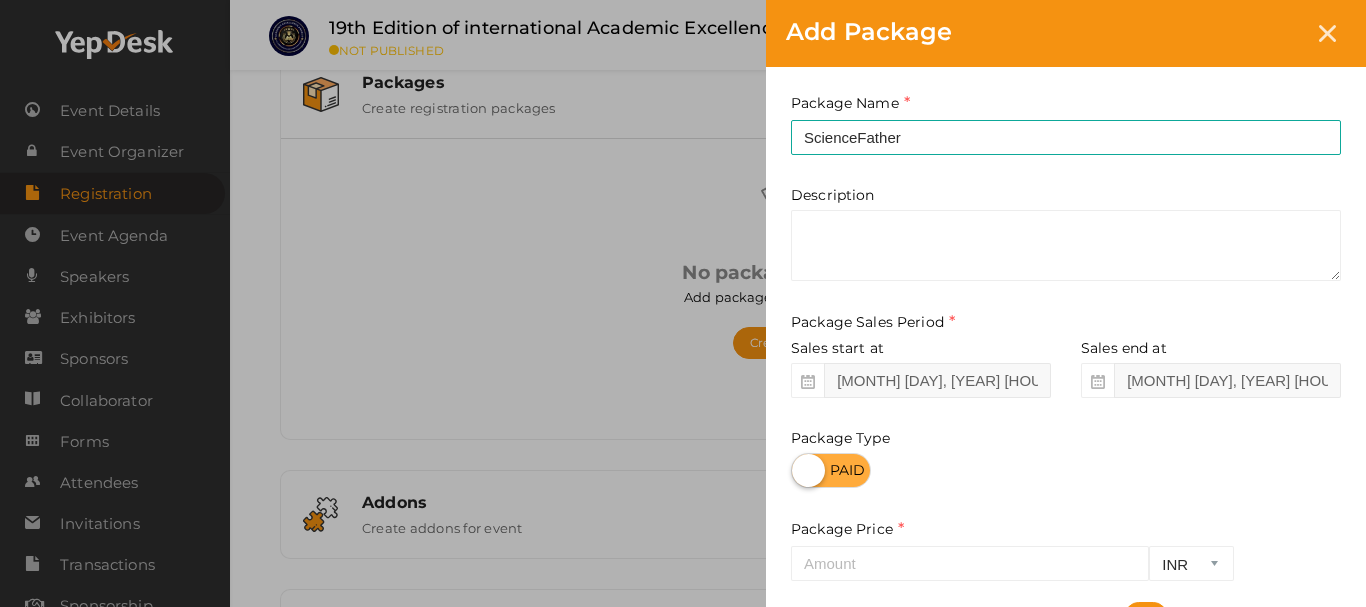 click at bounding box center [831, 470] 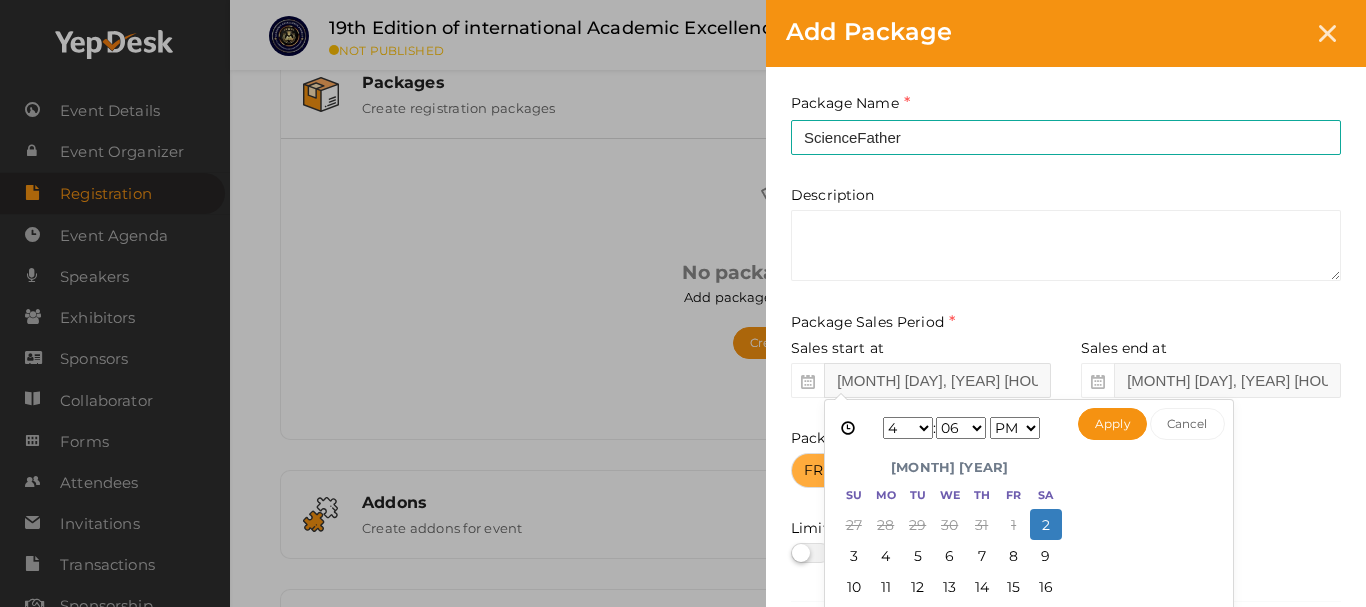 click on "Aug 02, 2025 4:06 PM" at bounding box center (937, 380) 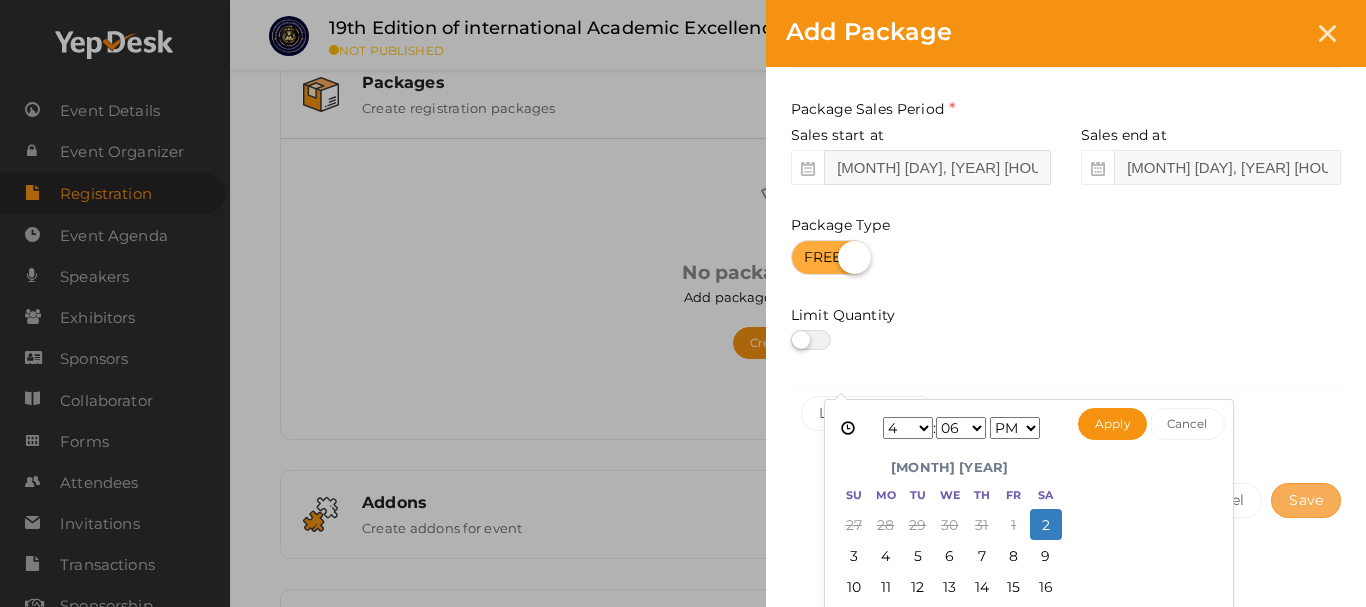 scroll, scrollTop: 218, scrollLeft: 0, axis: vertical 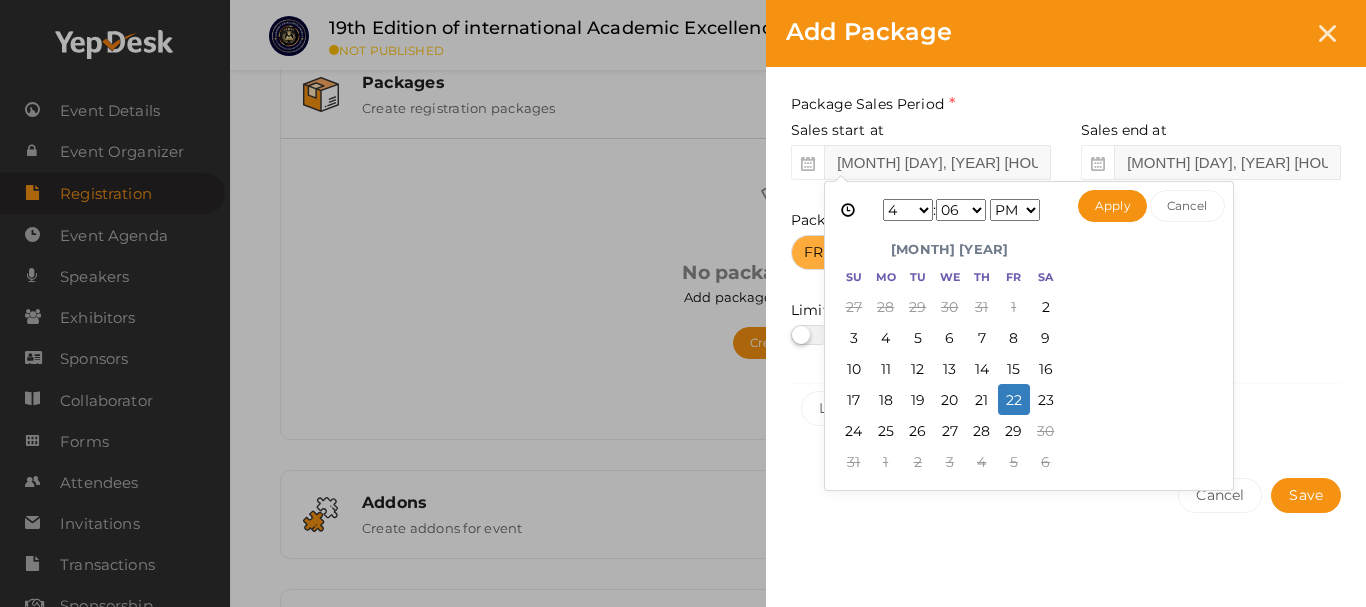 click on "1 2 3 4 5 6 7 8 9 10 11 12" at bounding box center [908, 210] 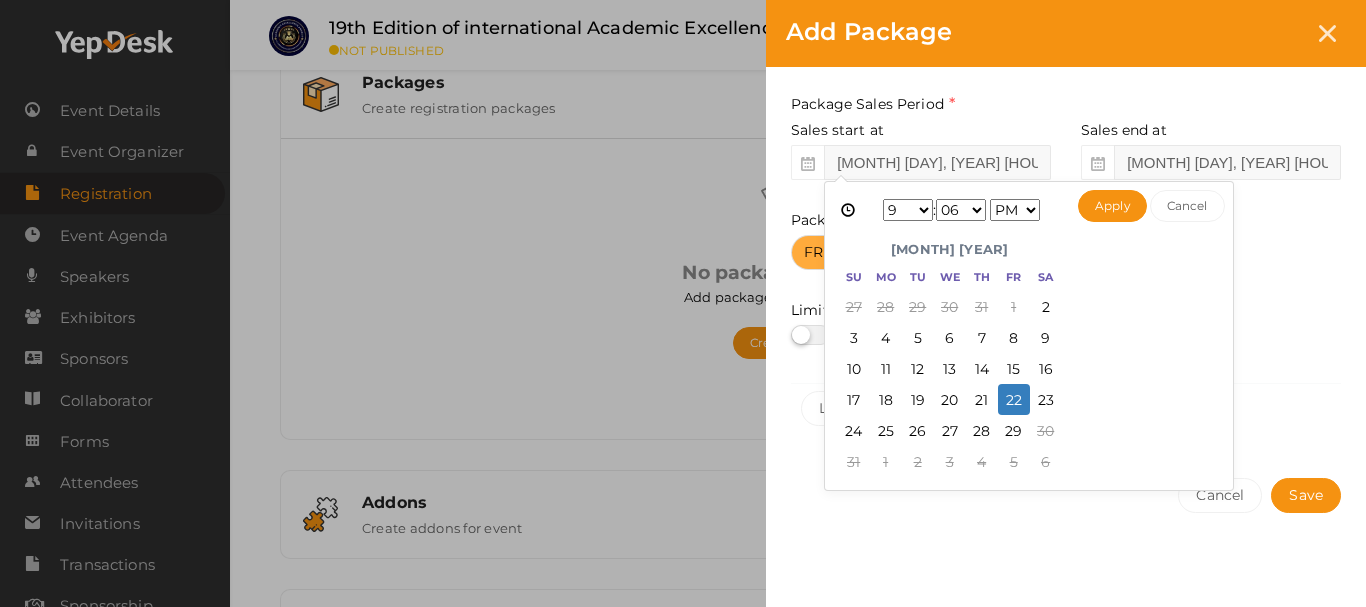 click on "00 01 02 03 04 05 06 07 08 09 10 11 12 13 14 15 16 17 18 19 20 21 22 23 24 25 26 27 28 29 30 31 32 33 34 35 36 37 38 39 40 41 42 43 44 45 46 47 48 49 50 51 52 53 54 55 56 57 58 59" at bounding box center (961, 210) 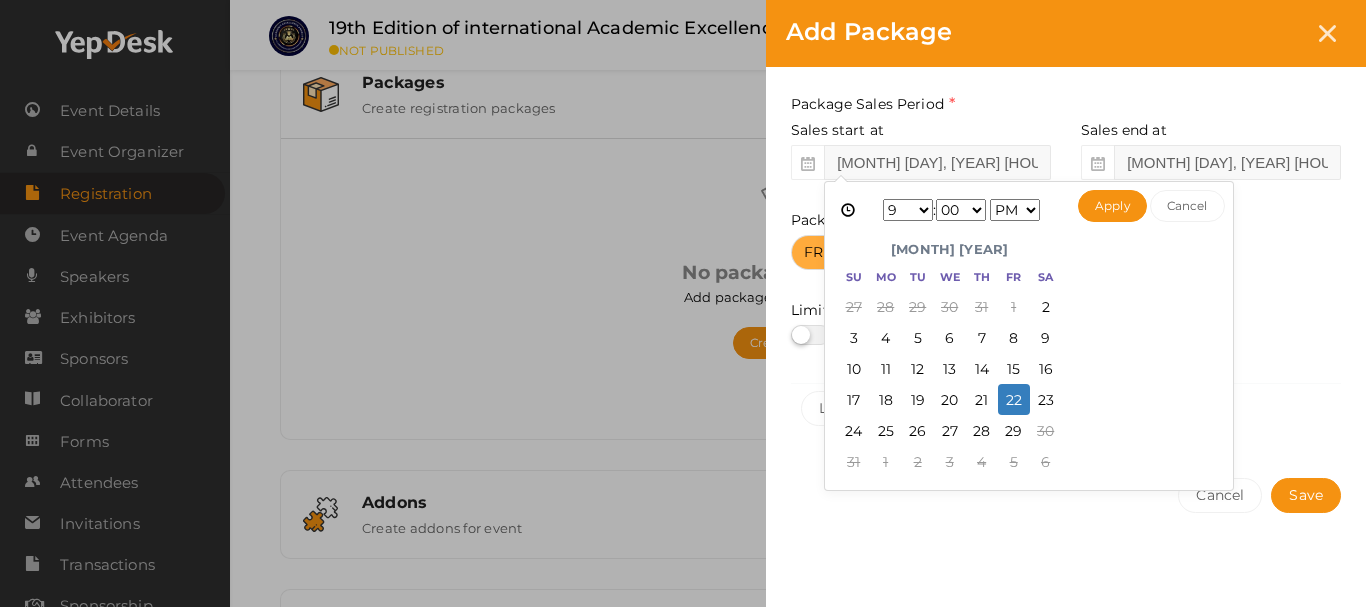 click on "AM PM" at bounding box center [1015, 210] 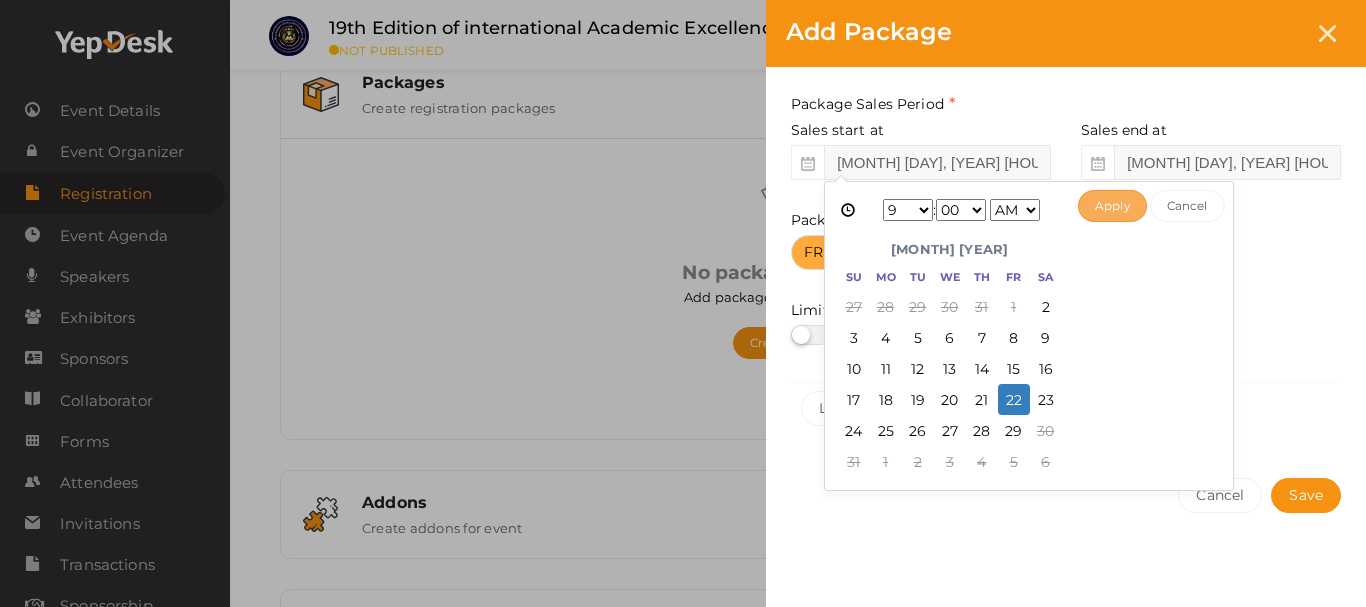 click on "Apply" at bounding box center [1112, 206] 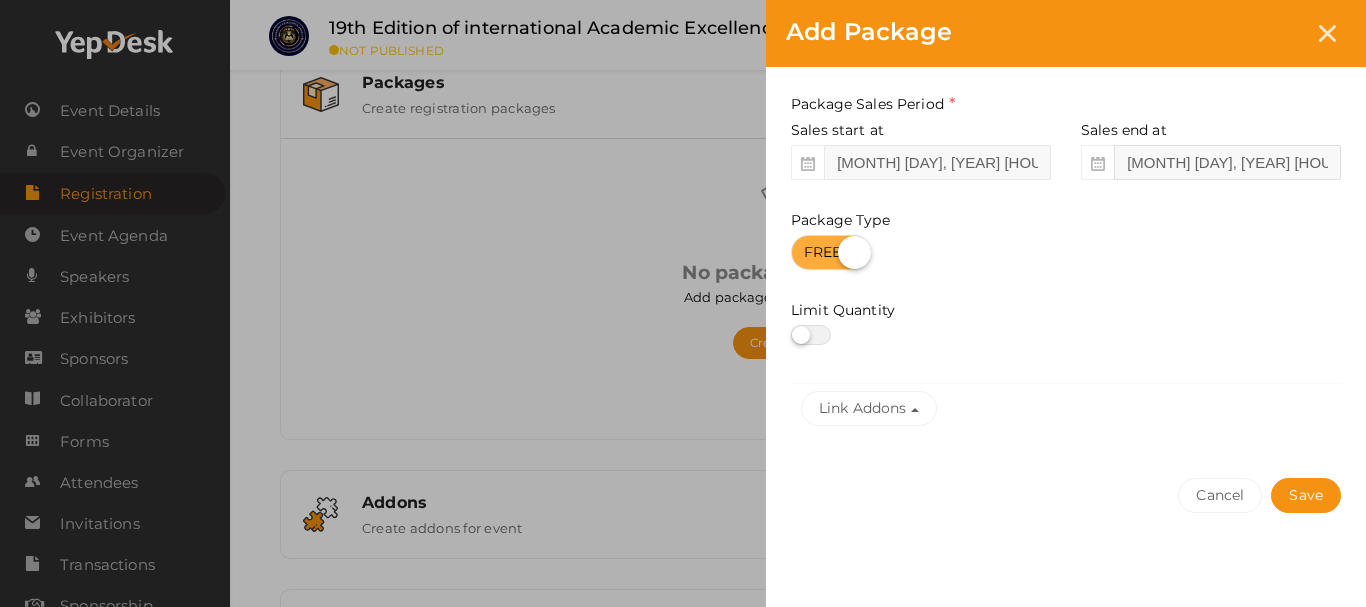 click on "Aug 28, 2025 9:00 AM" at bounding box center [1227, 162] 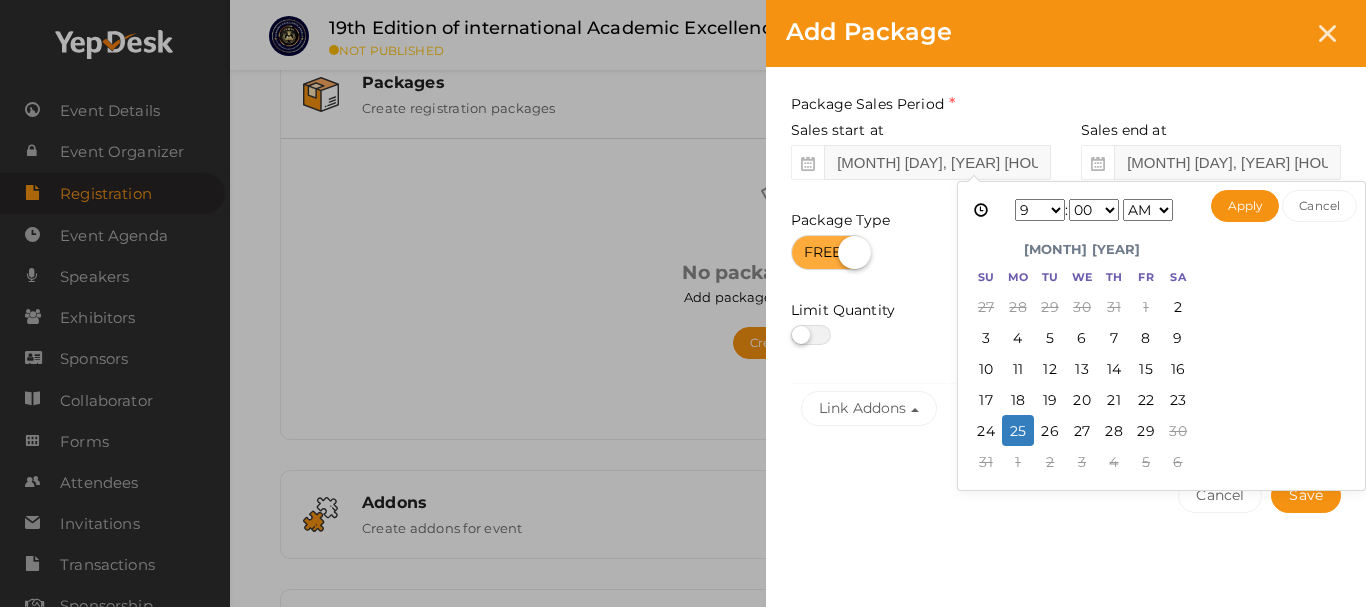 click on "1 2 3 4 5 6 7 8 9 10 11 12" at bounding box center [1040, 210] 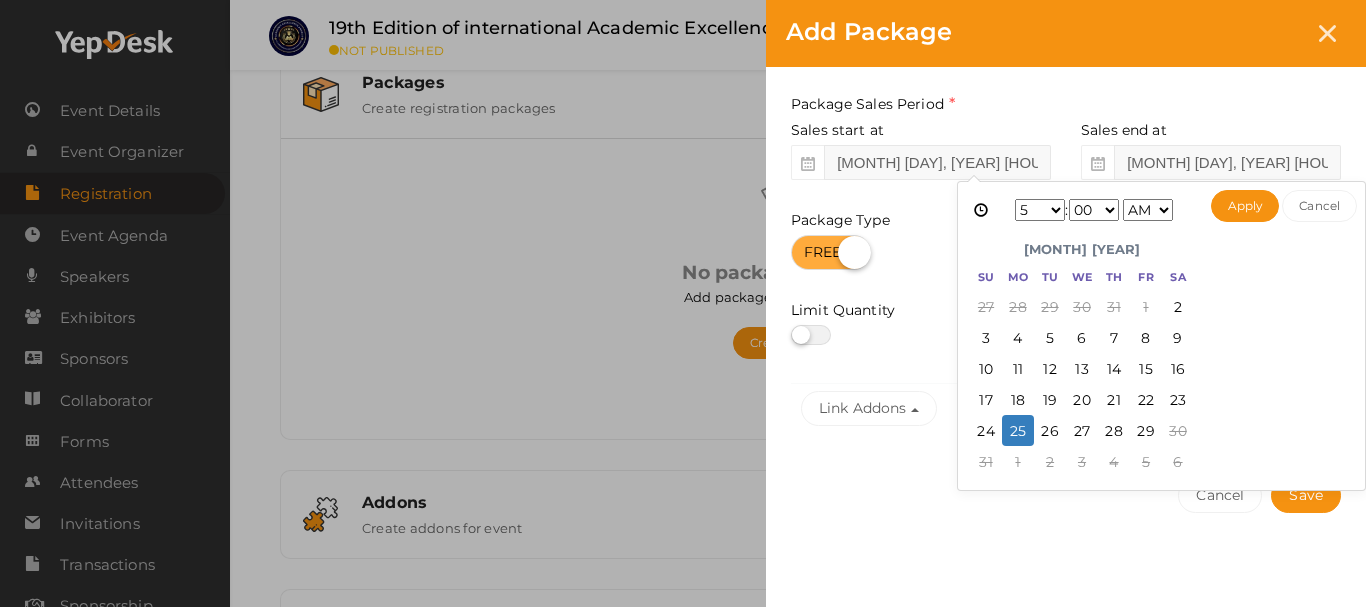 click on "00 01 02 03 04 05 06 07 08 09 10 11 12 13 14 15 16 17 18 19 20 21 22 23 24 25 26 27 28 29 30 31 32 33 34 35 36 37 38 39 40 41 42 43 44 45 46 47 48 49 50 51 52 53 54 55 56 57 58 59" at bounding box center [1094, 210] 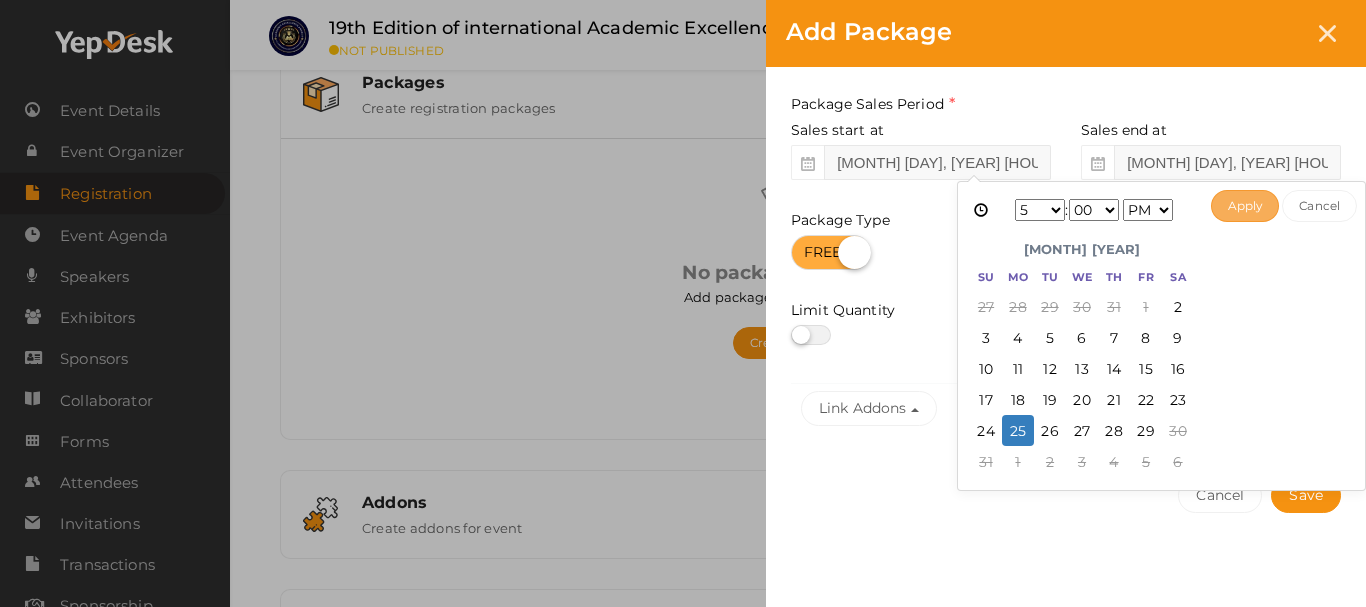 click on "Apply" at bounding box center [1245, 206] 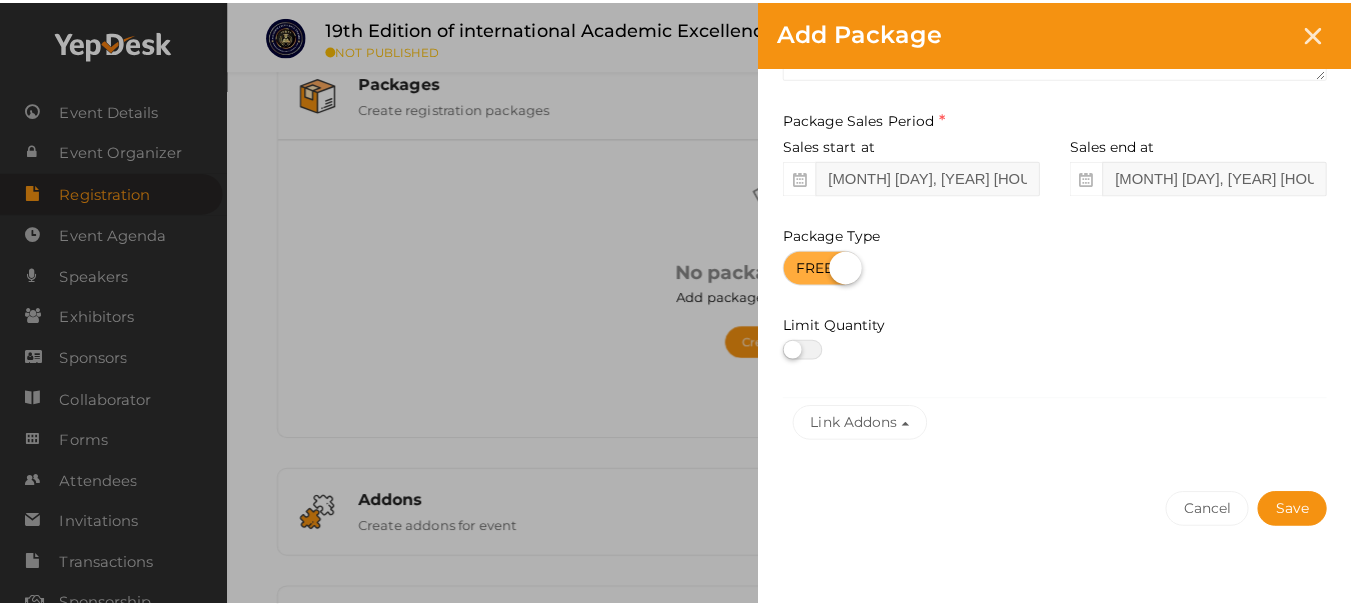 scroll, scrollTop: 218, scrollLeft: 0, axis: vertical 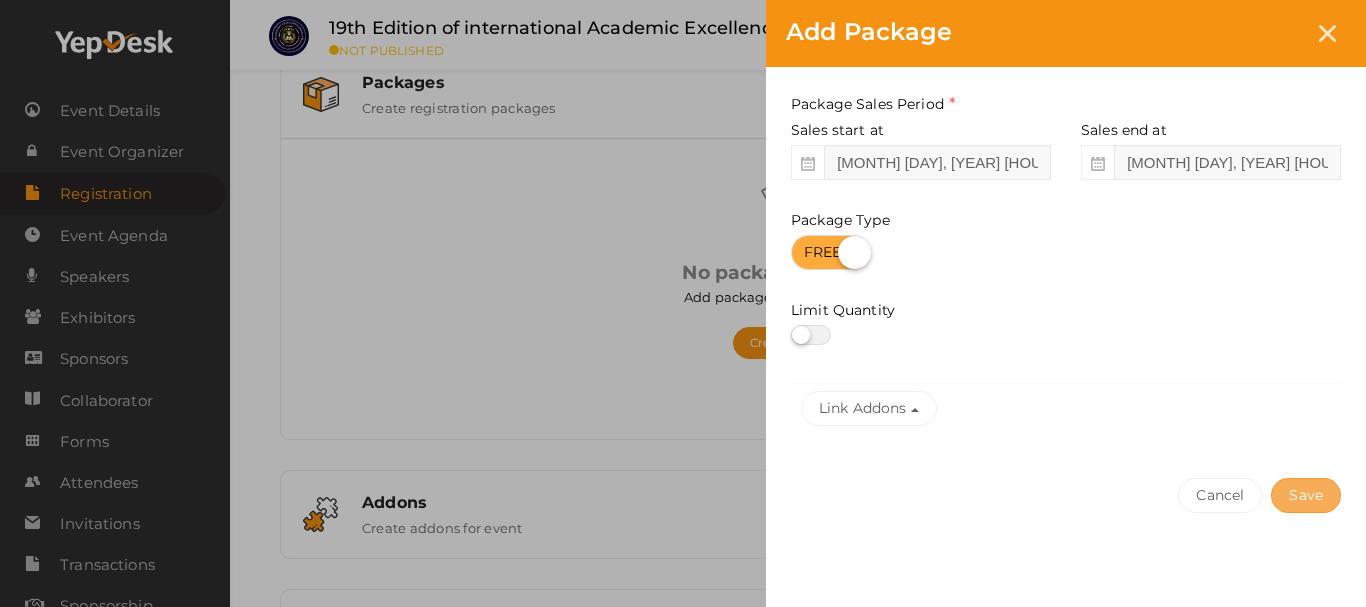 click on "Save" at bounding box center (1306, 495) 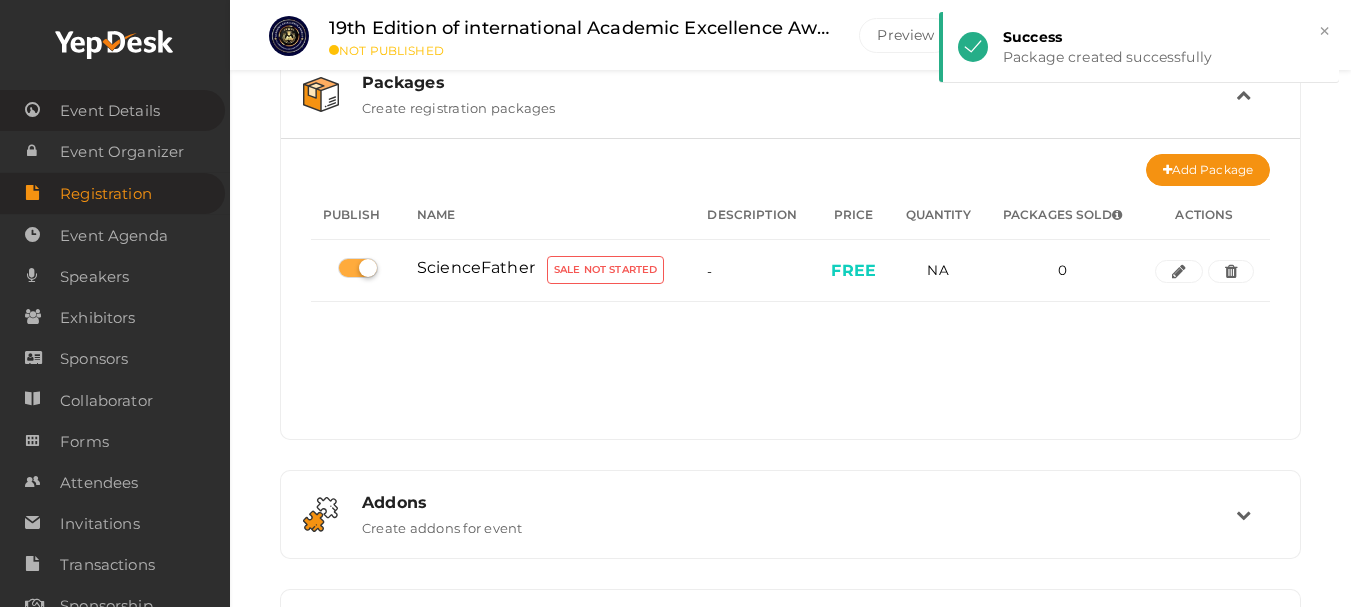 click on "Event Details" at bounding box center [112, 110] 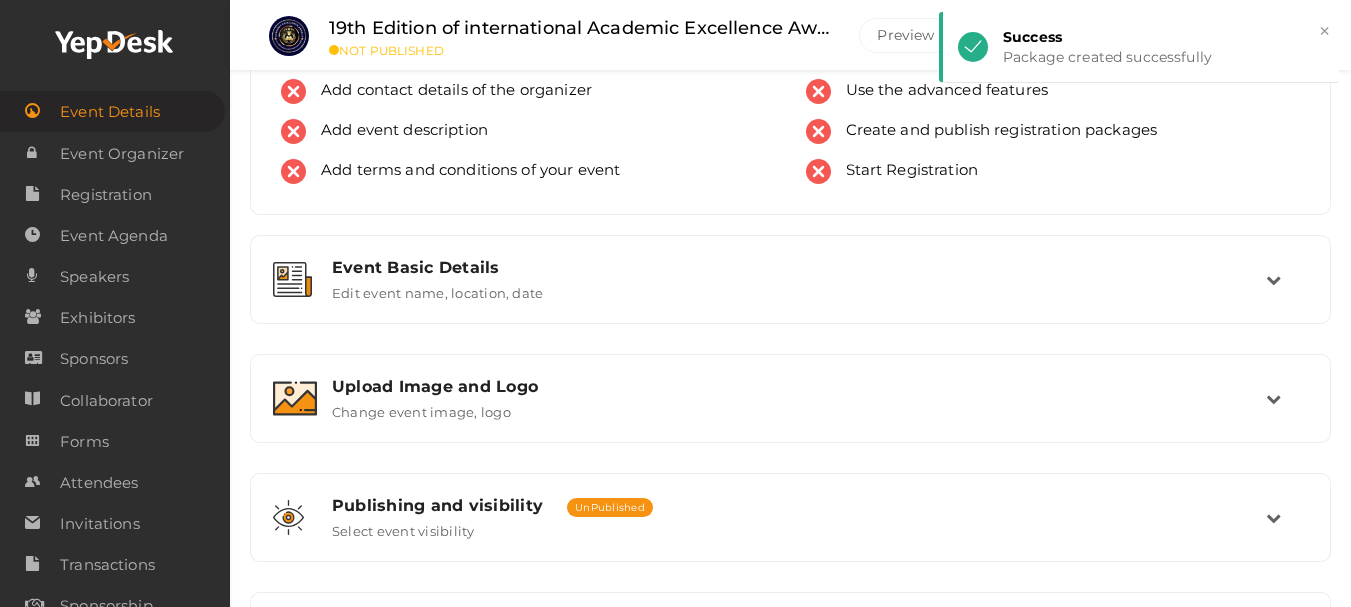 scroll, scrollTop: 0, scrollLeft: 0, axis: both 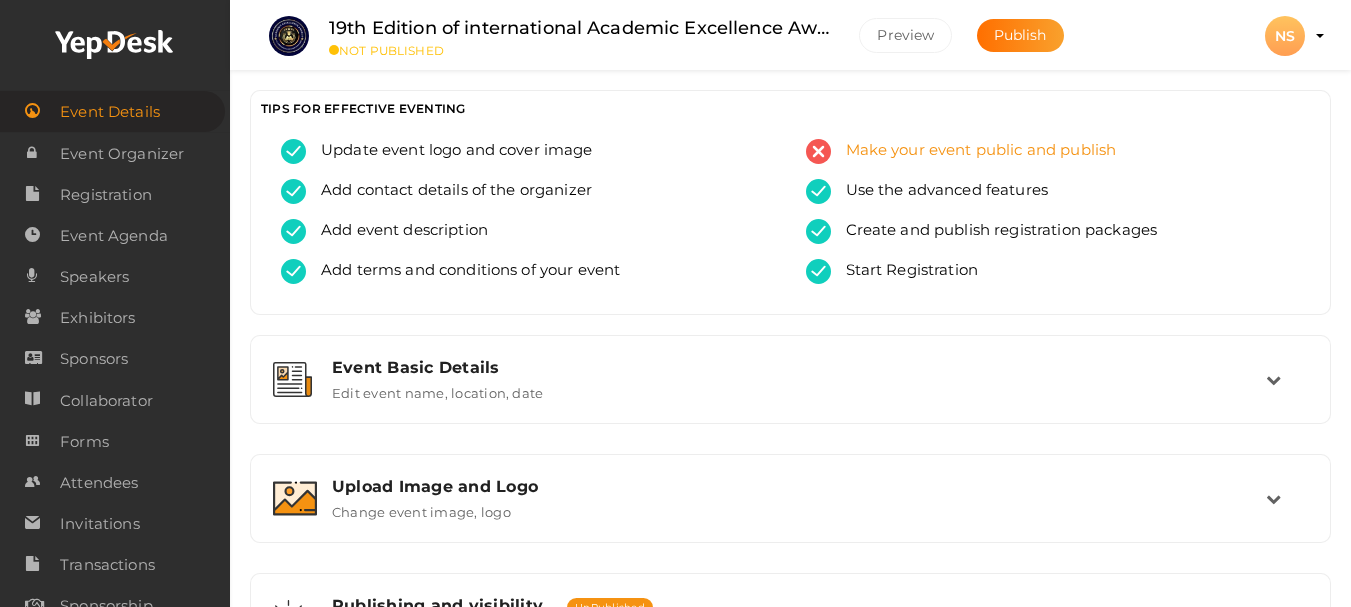 click on "Make your event public and publish" at bounding box center (974, 151) 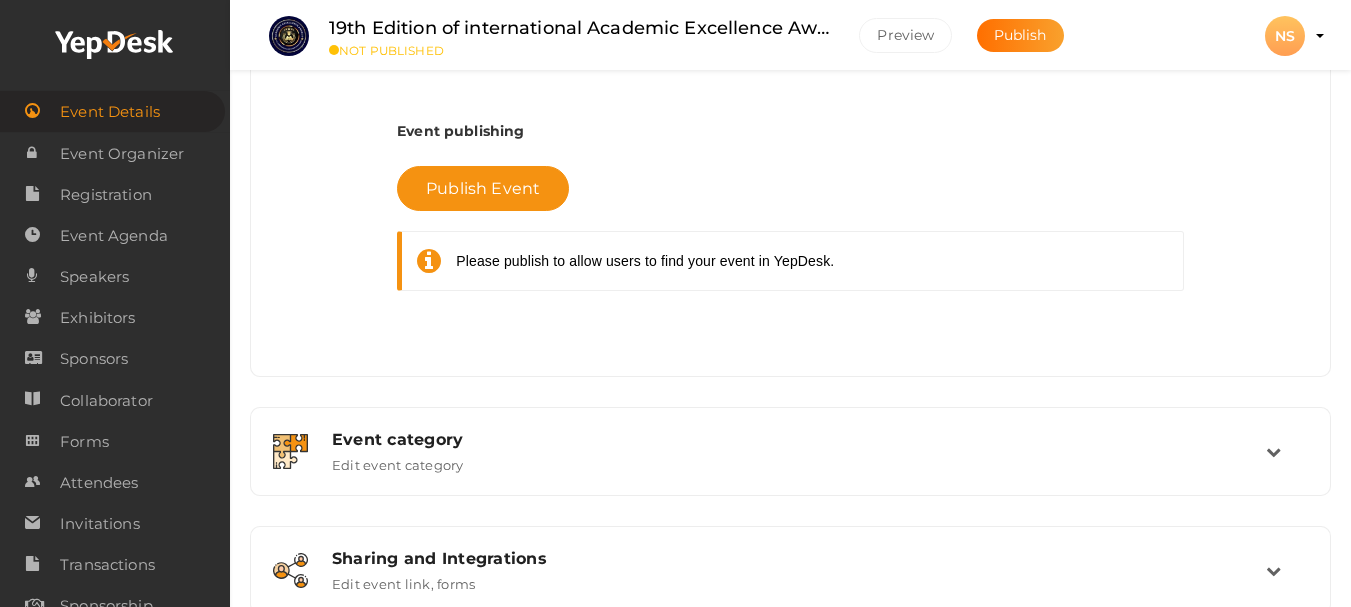 scroll, scrollTop: 662, scrollLeft: 0, axis: vertical 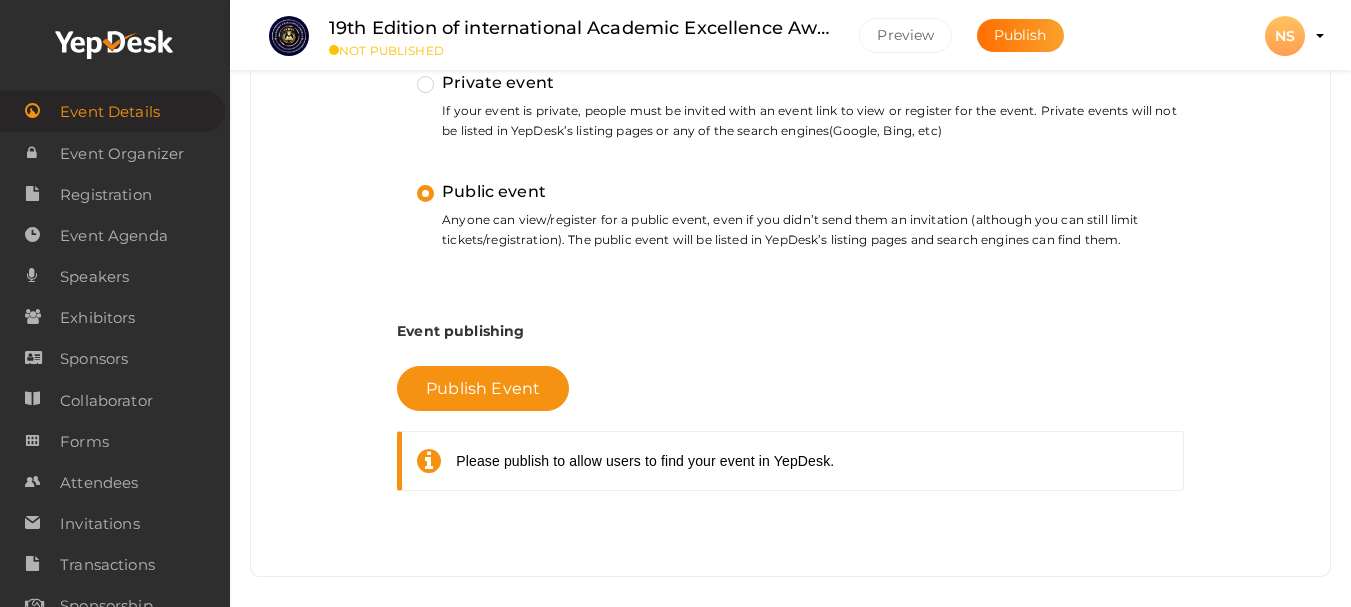 click on "Public event" at bounding box center (481, 192) 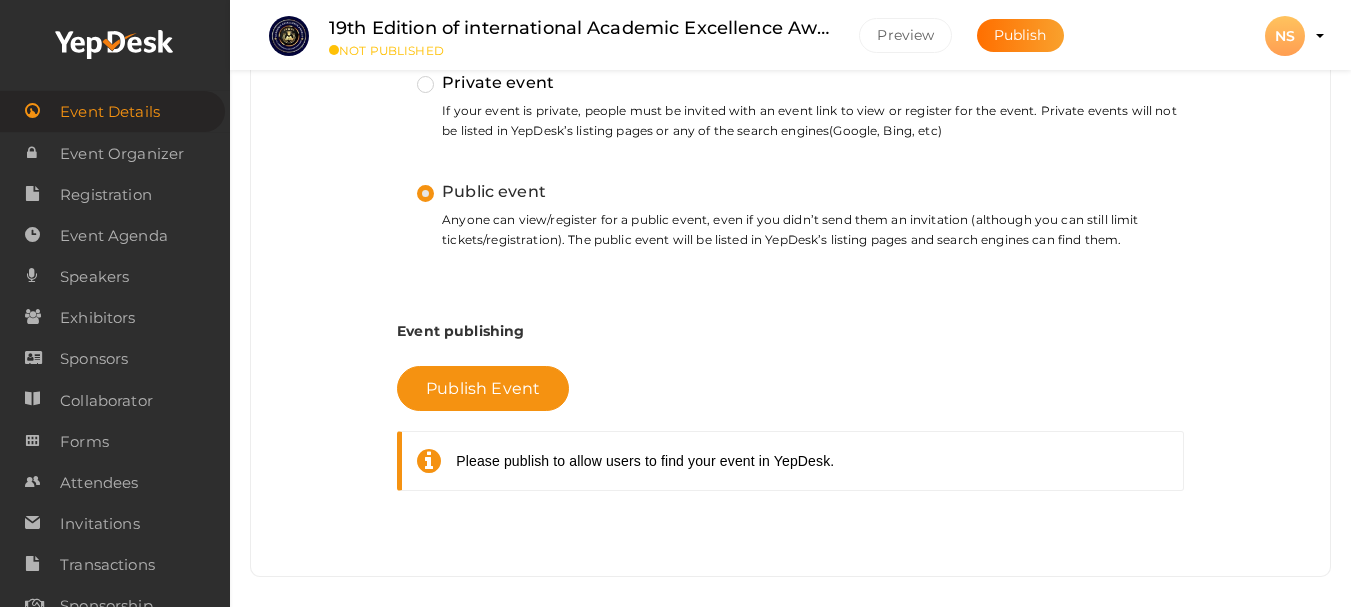 click on "Public event" at bounding box center [397, 183] 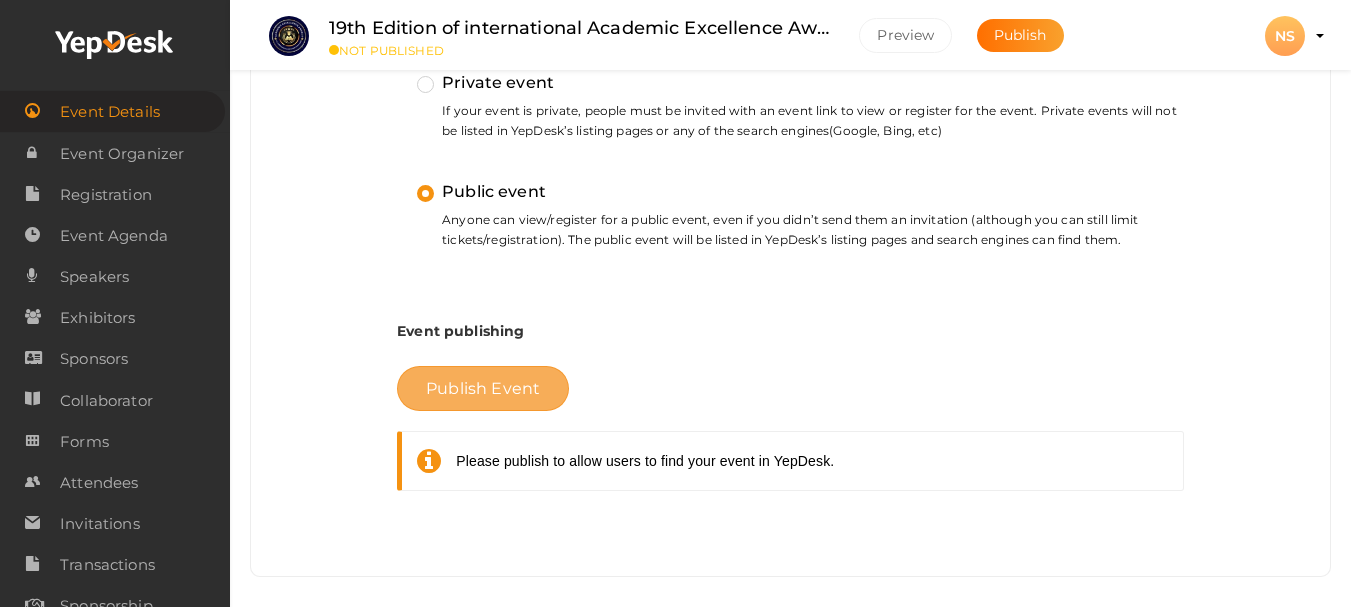 click on "Publish
Event" at bounding box center (483, 388) 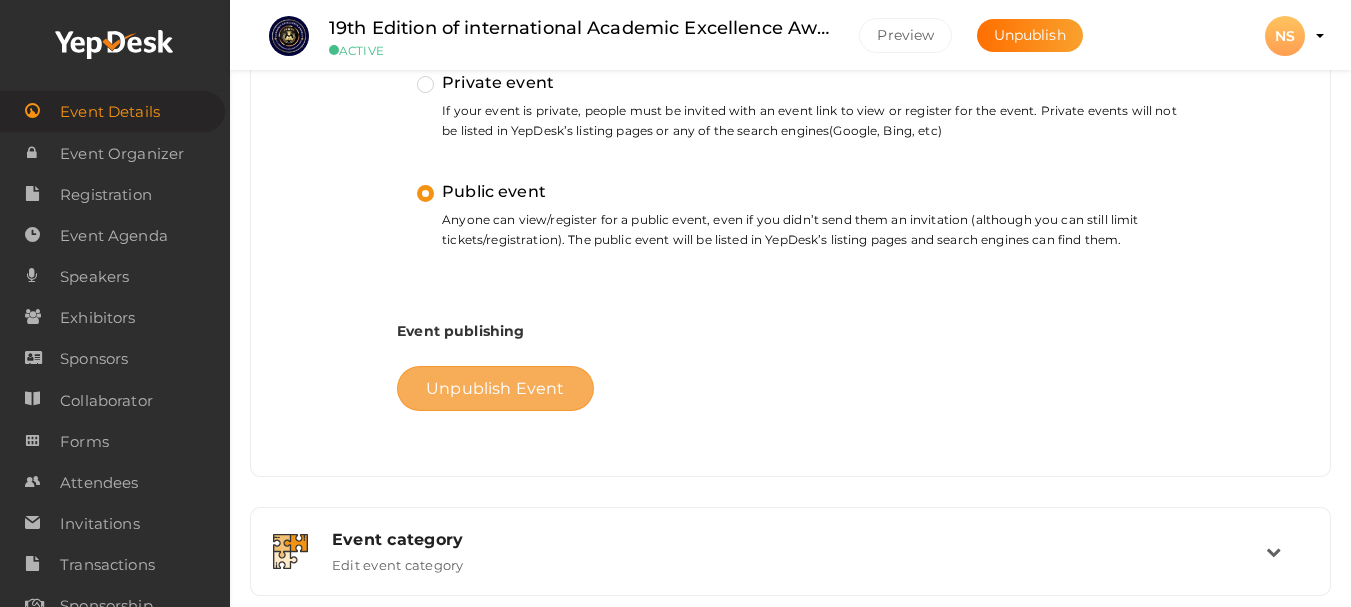click on "Event Details" at bounding box center [110, 112] 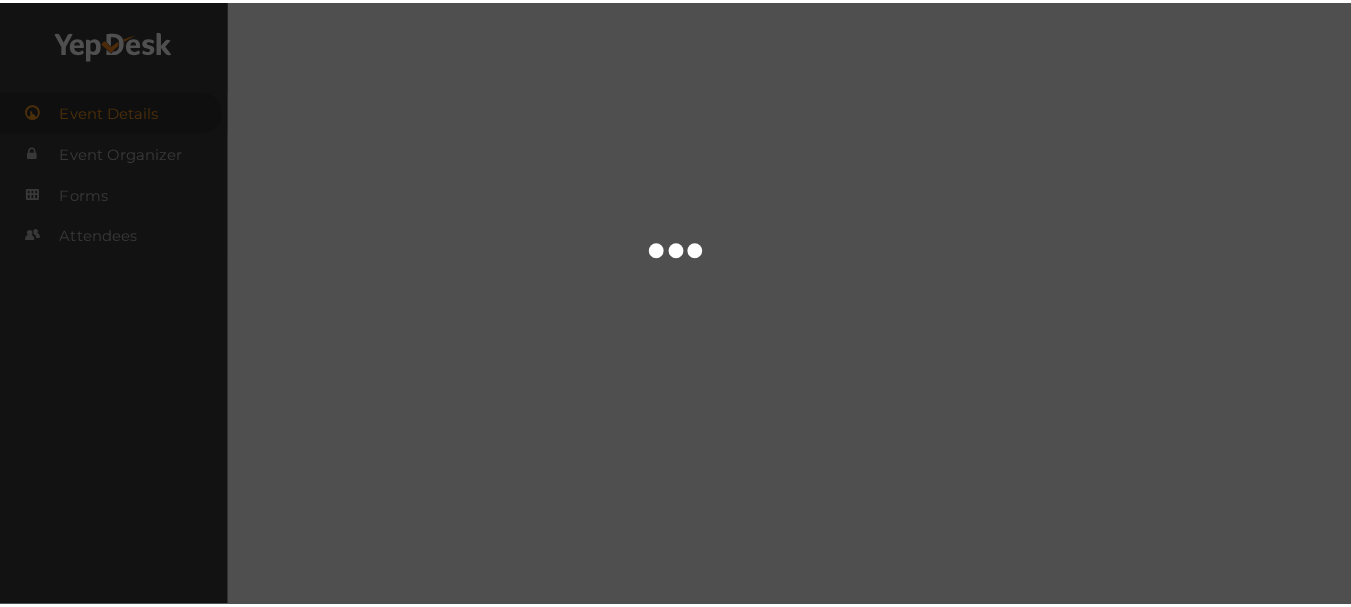 scroll, scrollTop: 0, scrollLeft: 0, axis: both 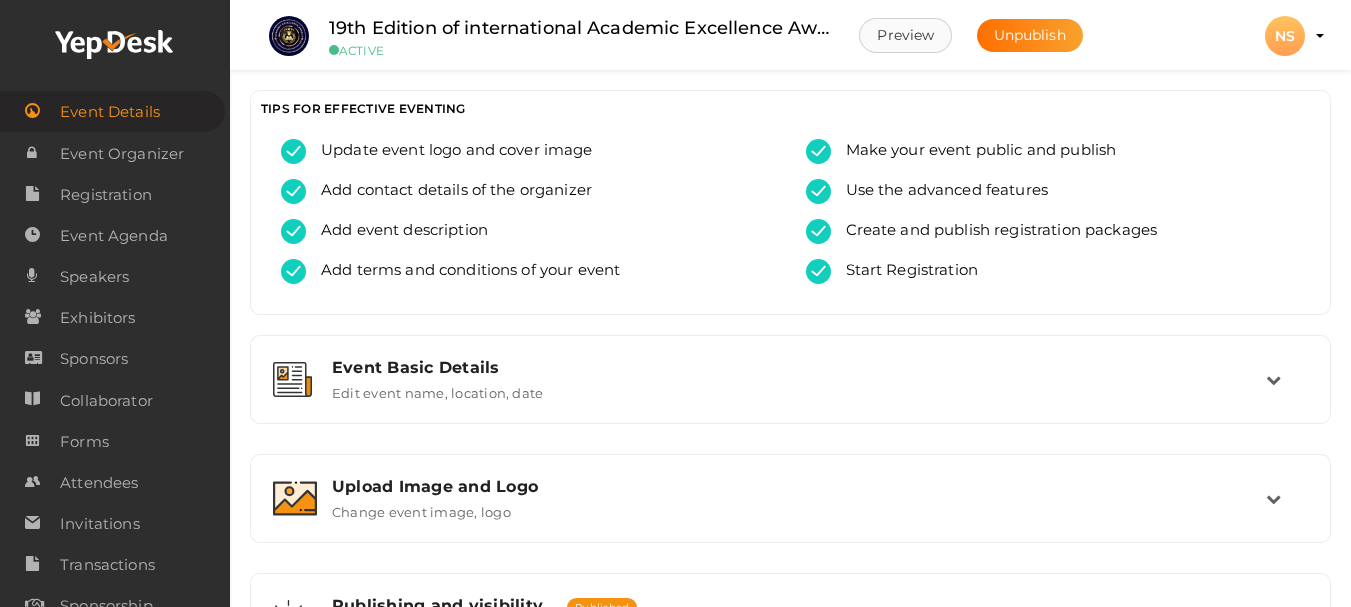 click on "Preview" at bounding box center (905, 35) 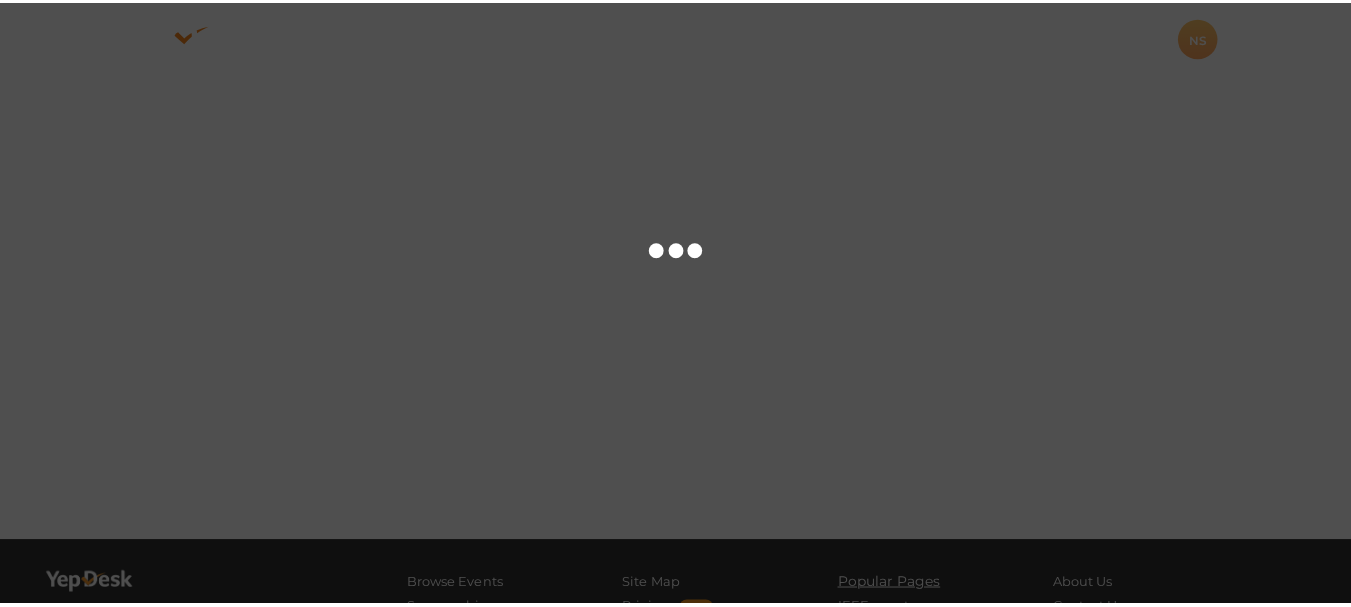 scroll, scrollTop: 0, scrollLeft: 0, axis: both 